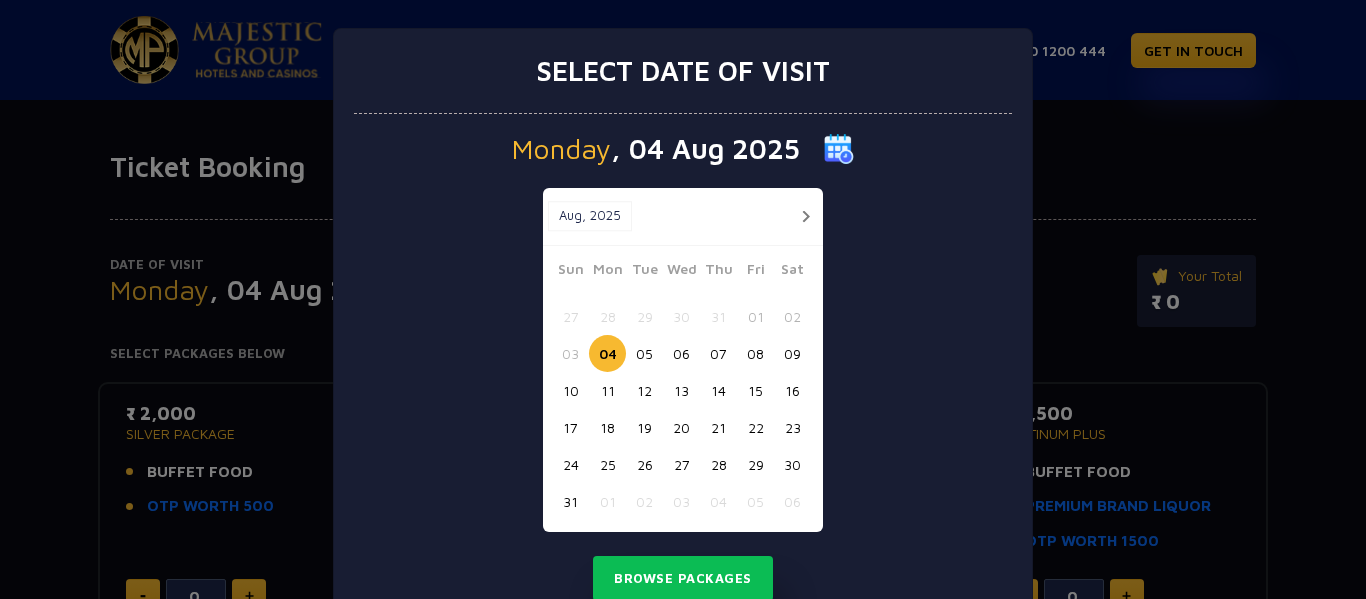 scroll, scrollTop: 0, scrollLeft: 0, axis: both 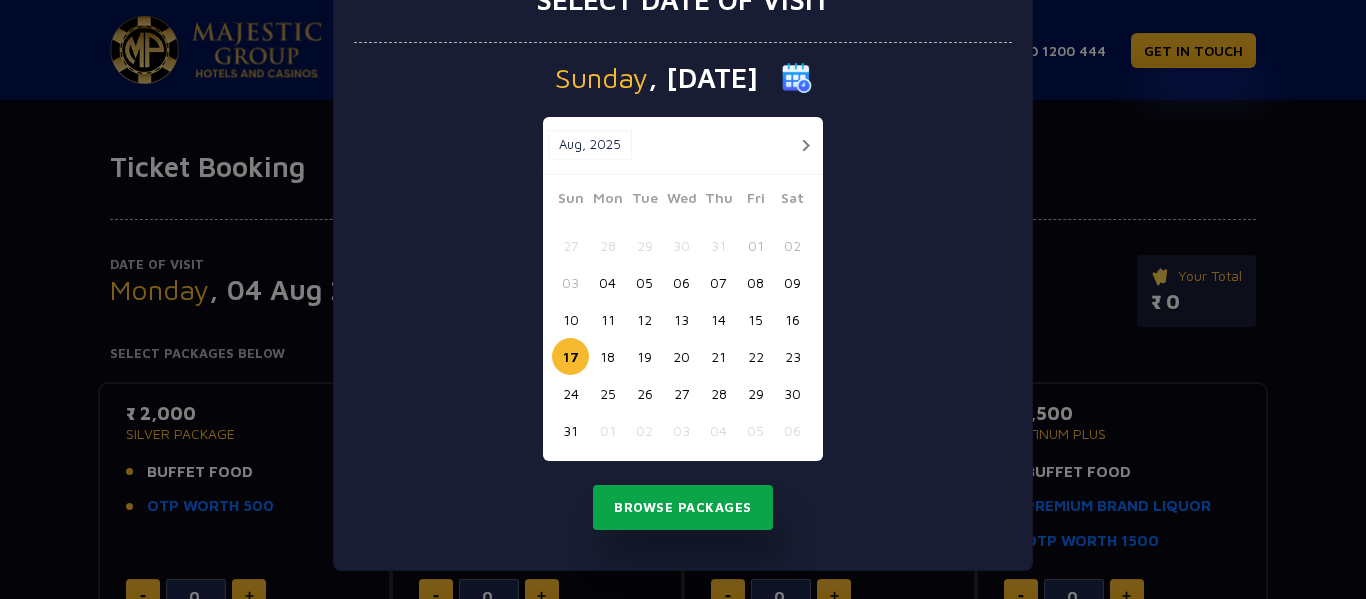 click on "Browse Packages" at bounding box center (683, 508) 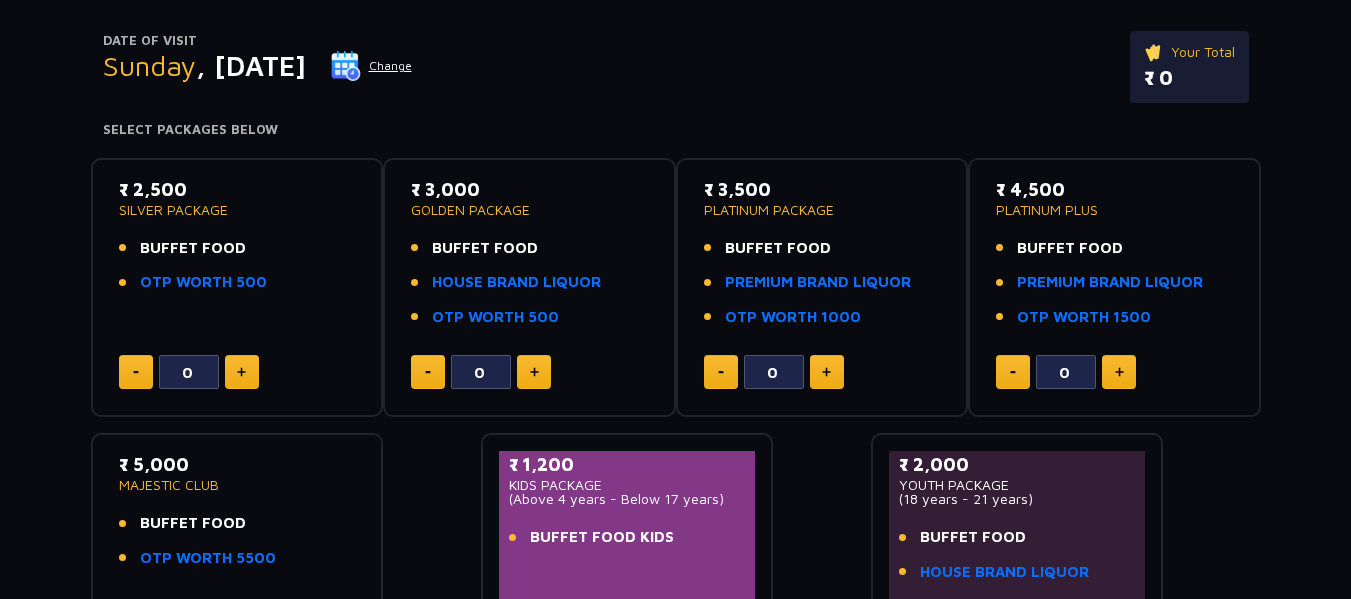 scroll, scrollTop: 222, scrollLeft: 0, axis: vertical 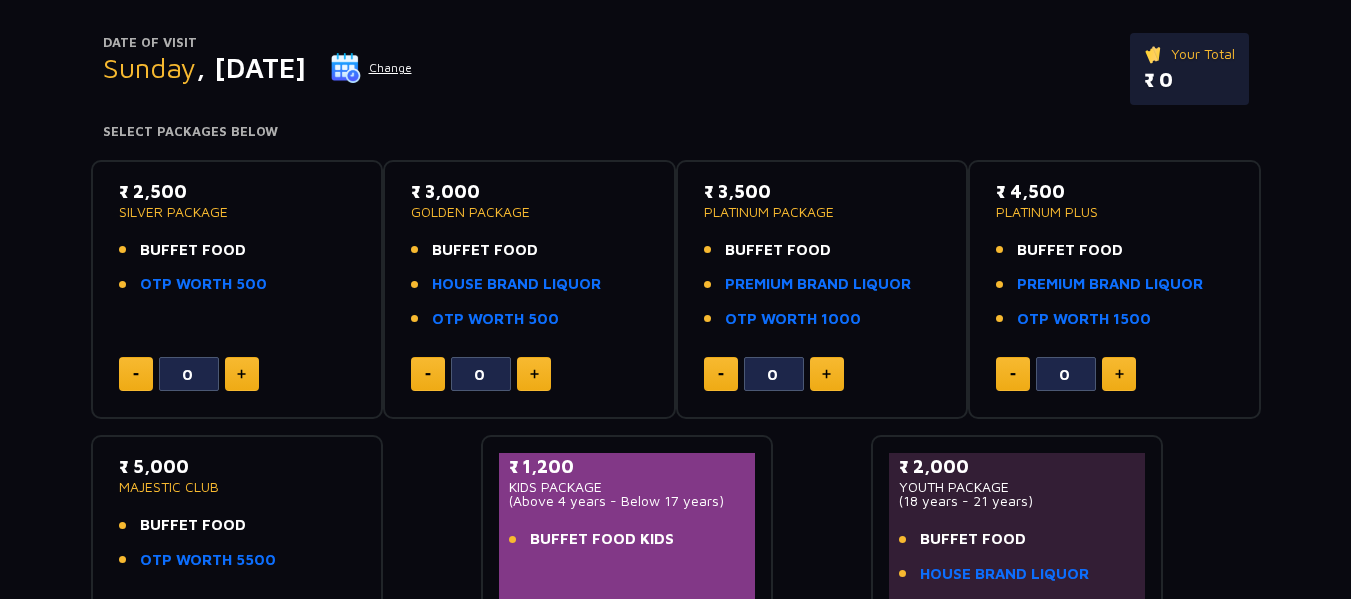 click 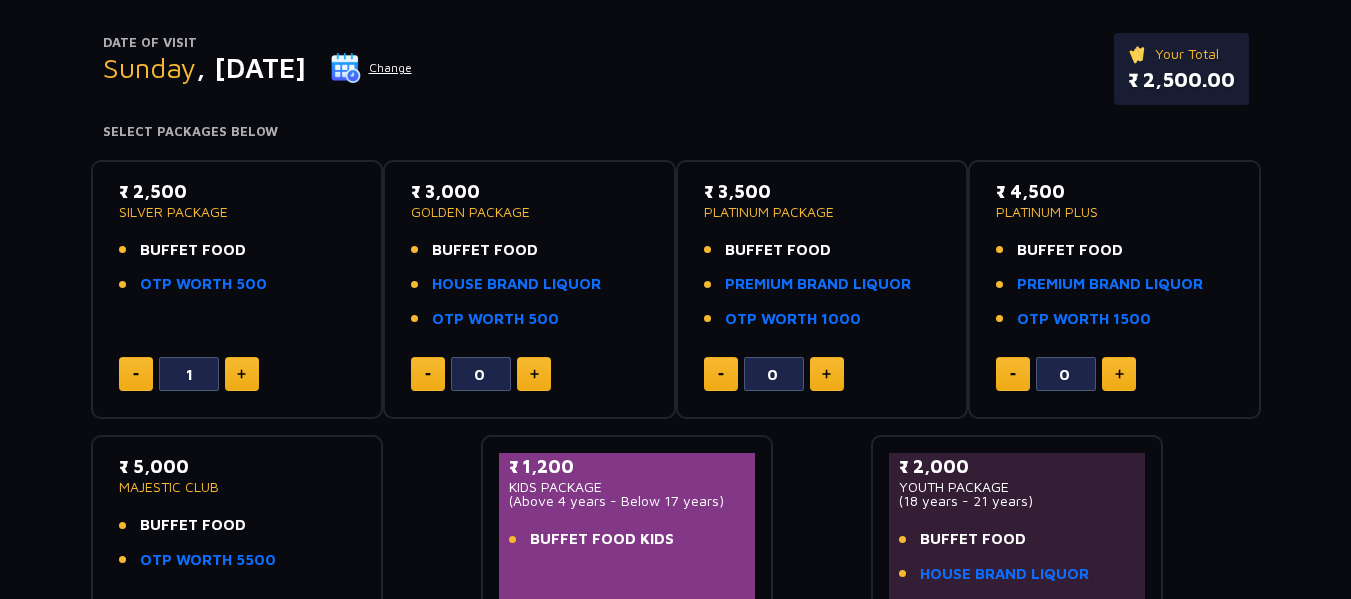 click 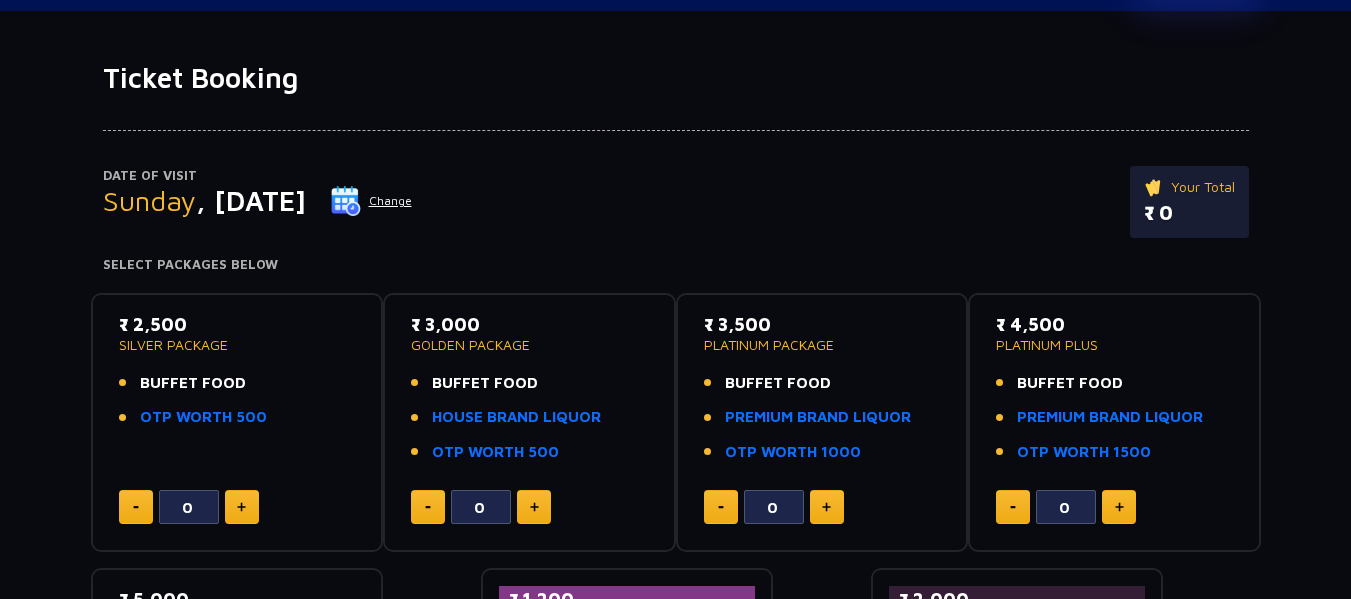 scroll, scrollTop: 0, scrollLeft: 0, axis: both 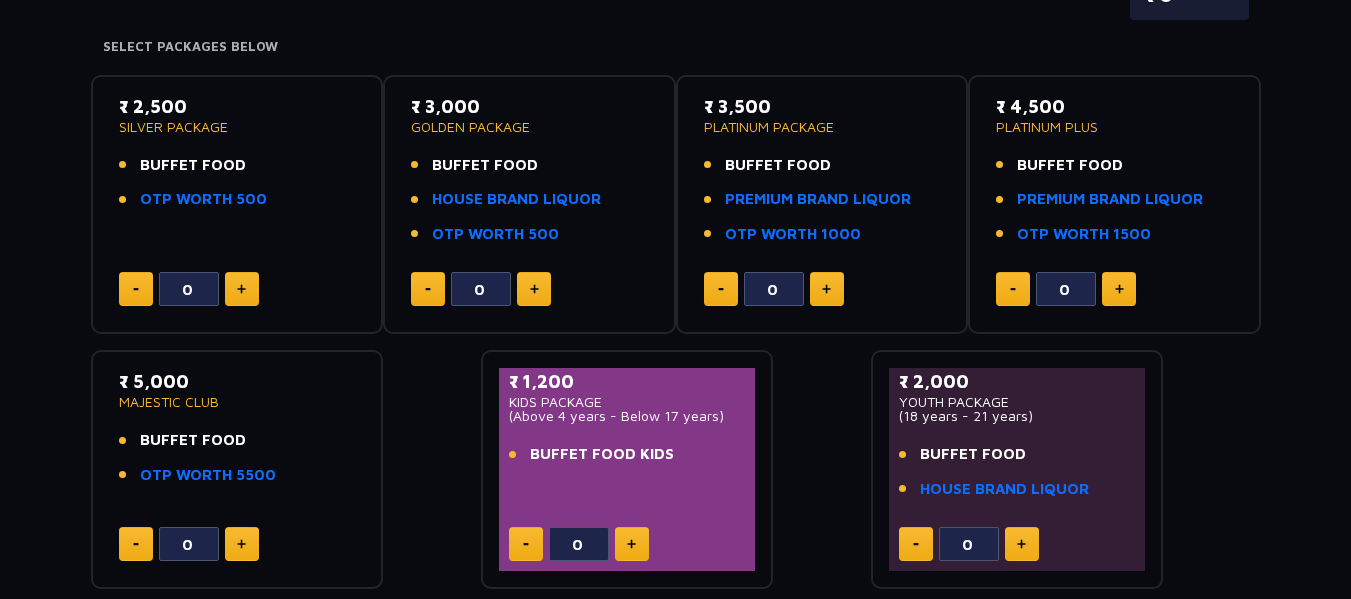 click 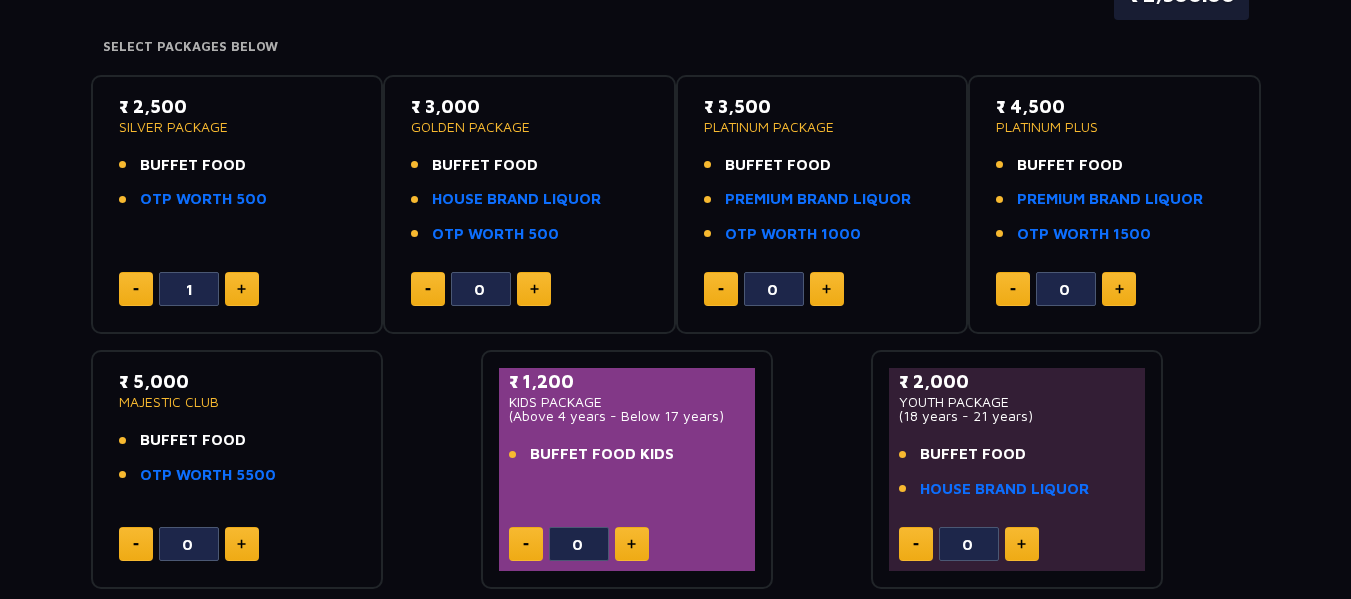 click 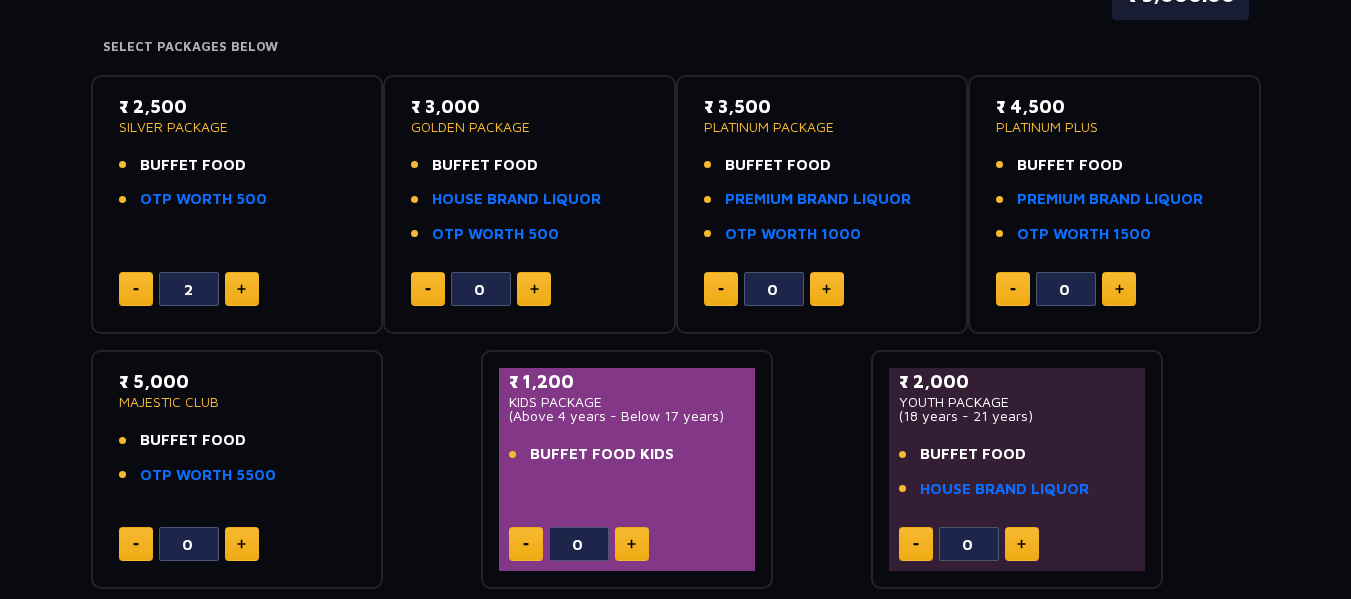 click 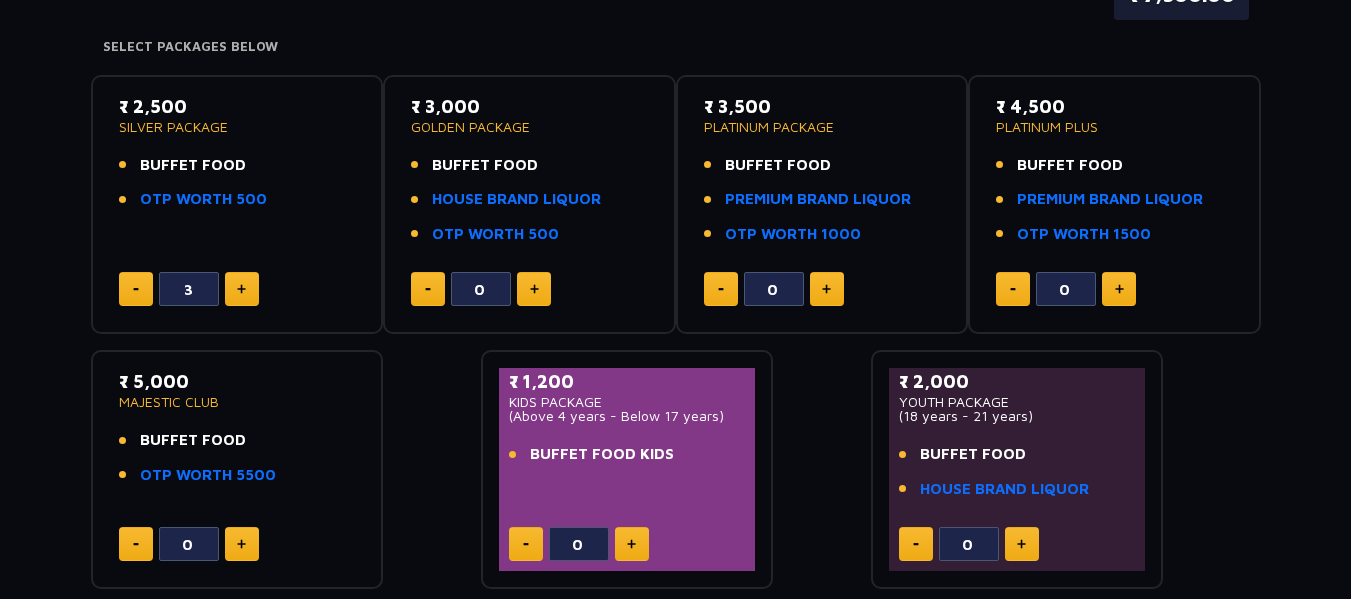 click 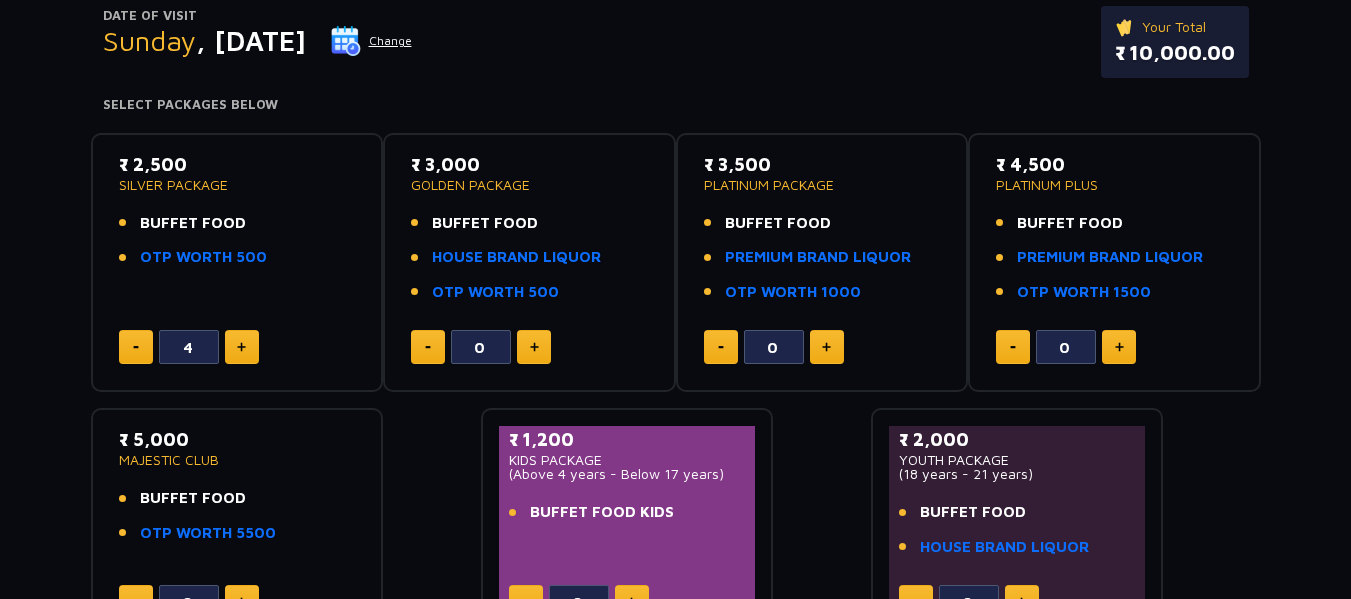 scroll, scrollTop: 260, scrollLeft: 0, axis: vertical 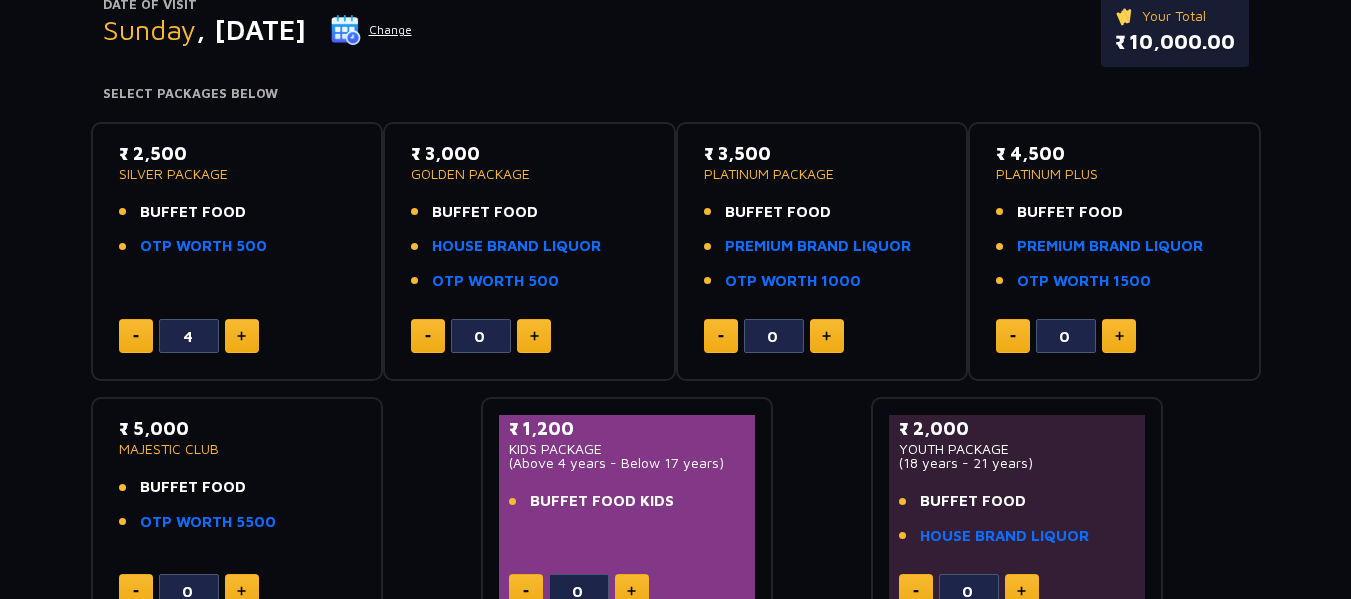 click 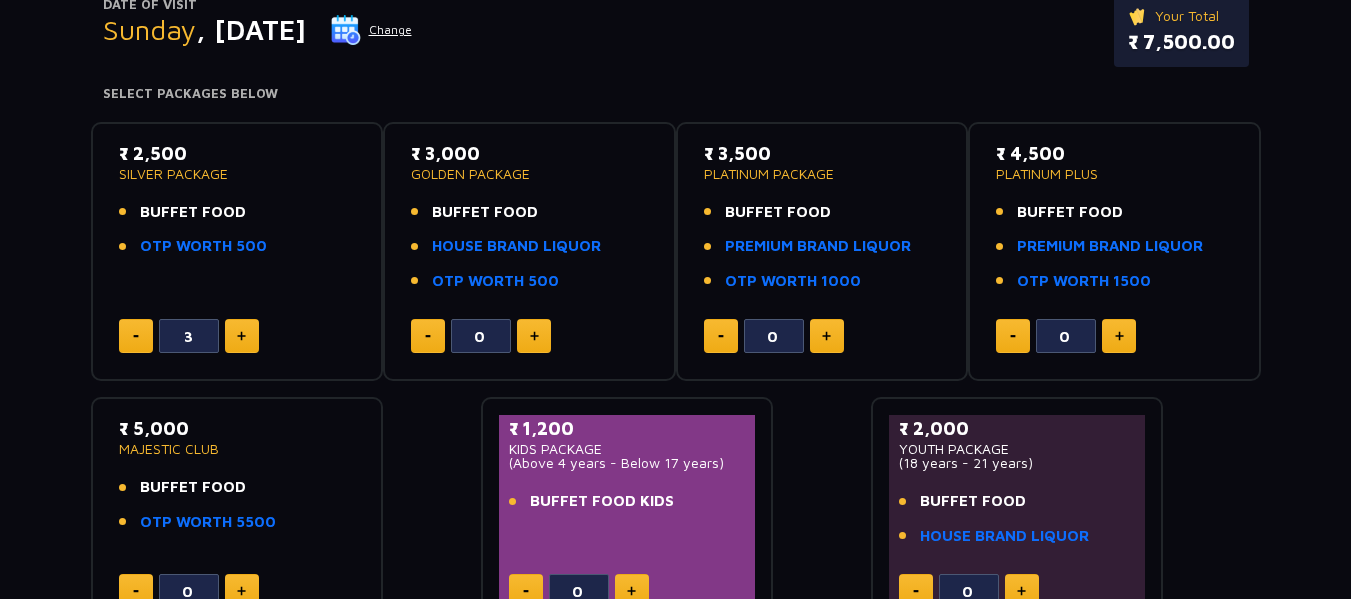 click 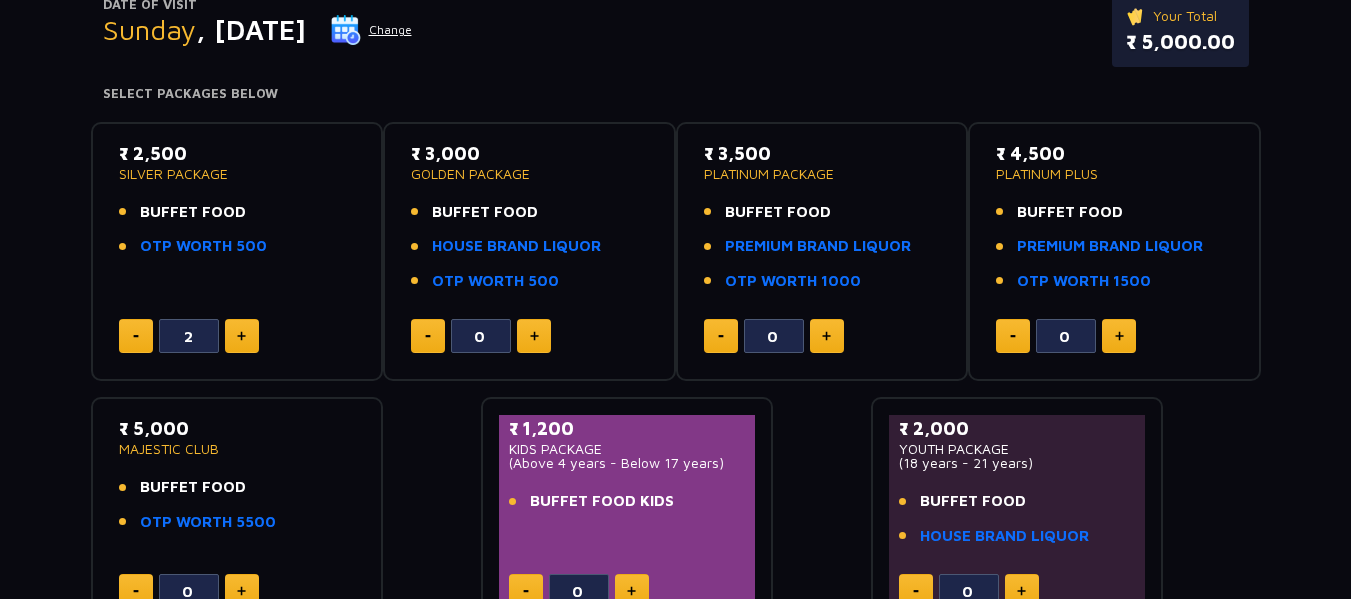 click 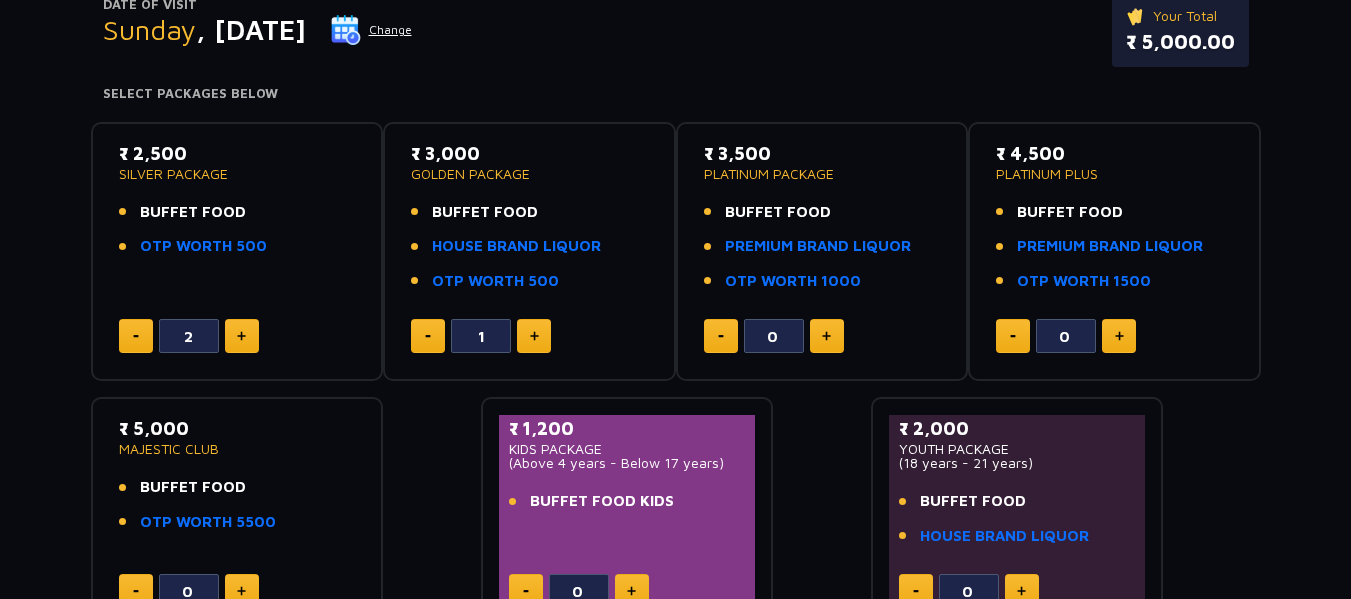 click 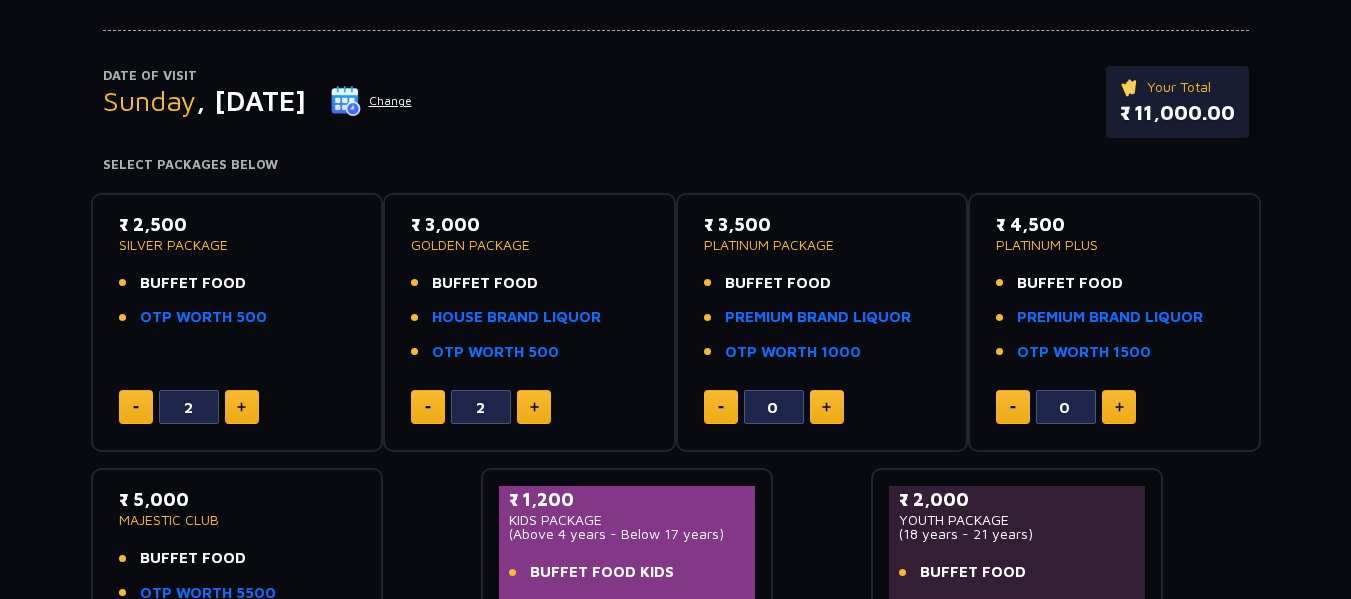 scroll, scrollTop: 0, scrollLeft: 0, axis: both 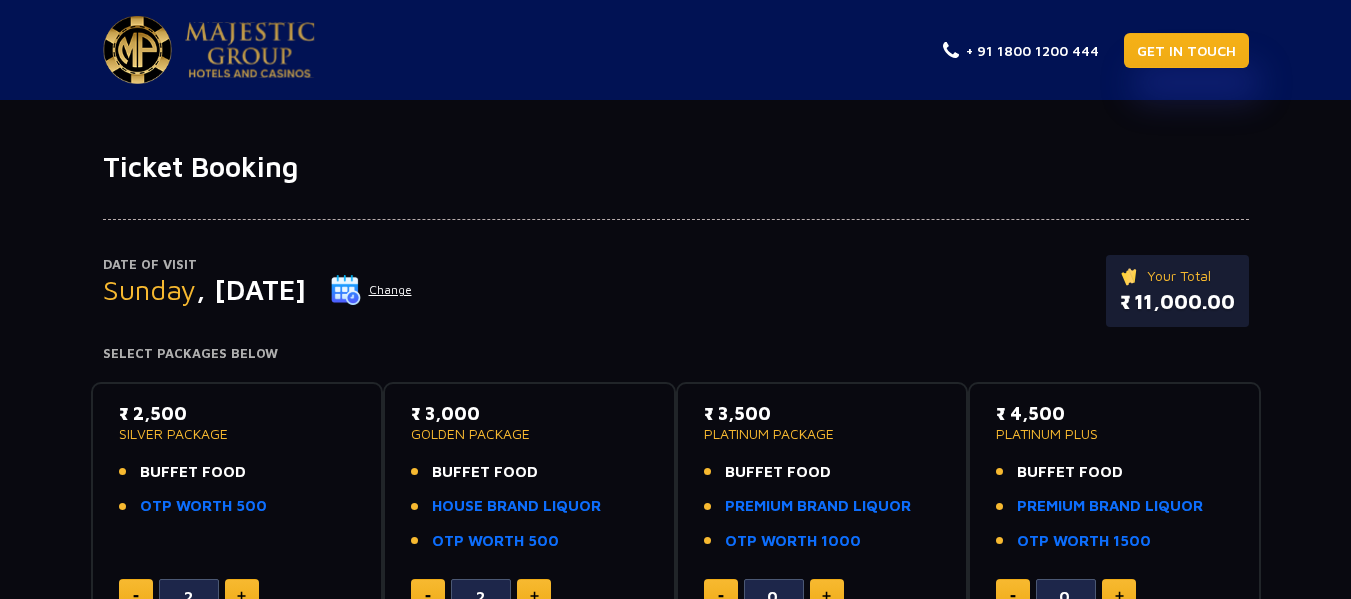 click on "GET IN TOUCH" 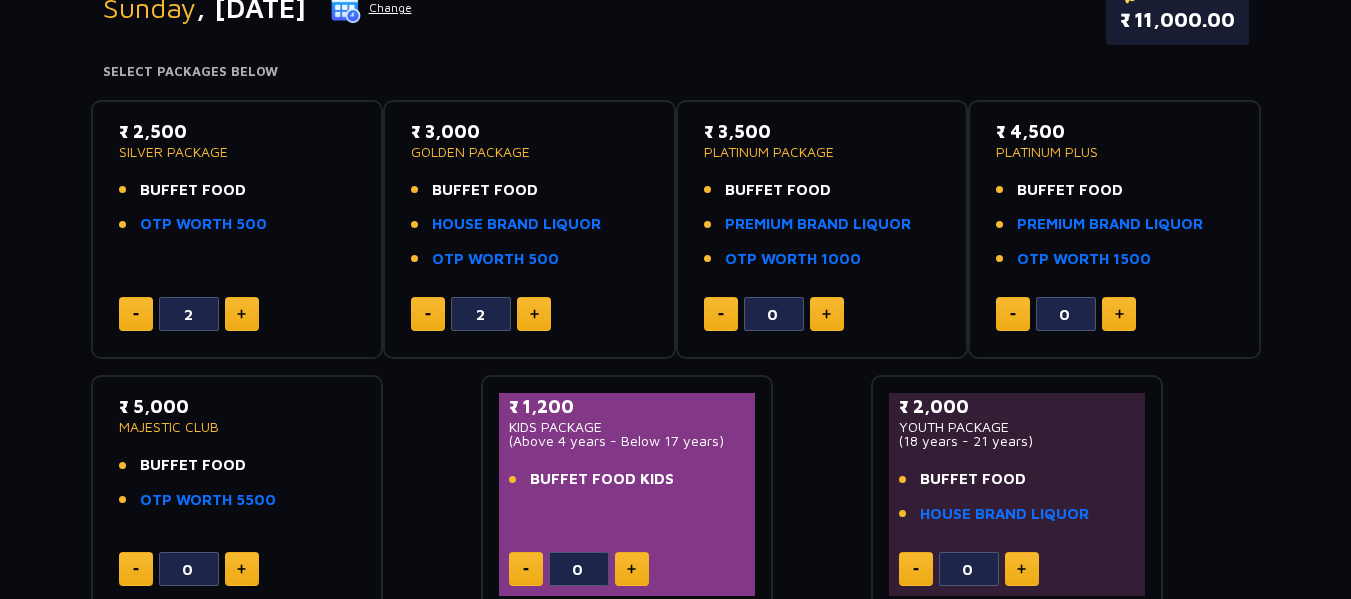 scroll, scrollTop: 358, scrollLeft: 0, axis: vertical 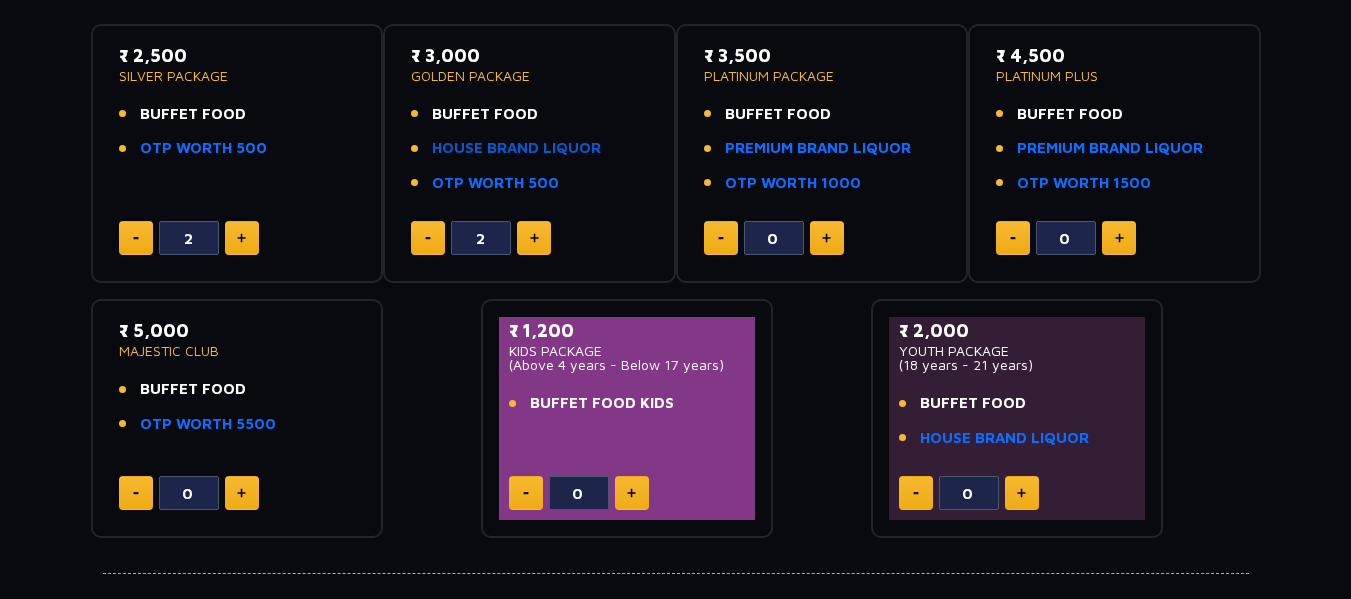 click on "HOUSE BRAND LIQUOR" 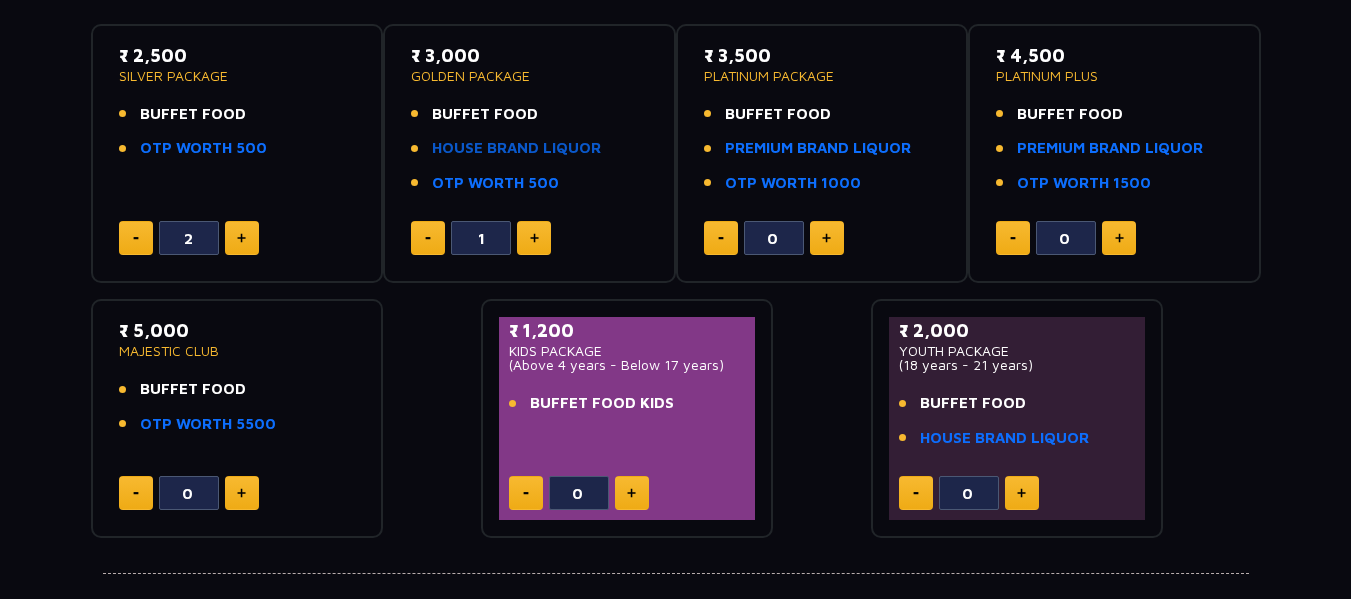 type on "0" 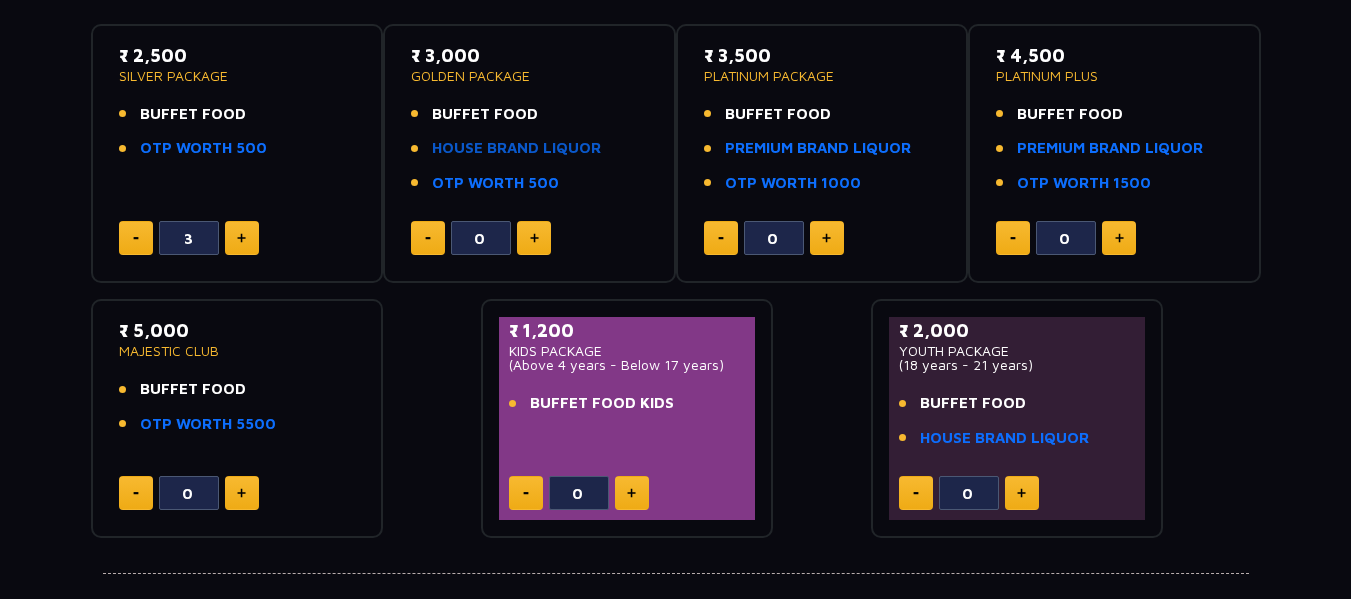 type on "4" 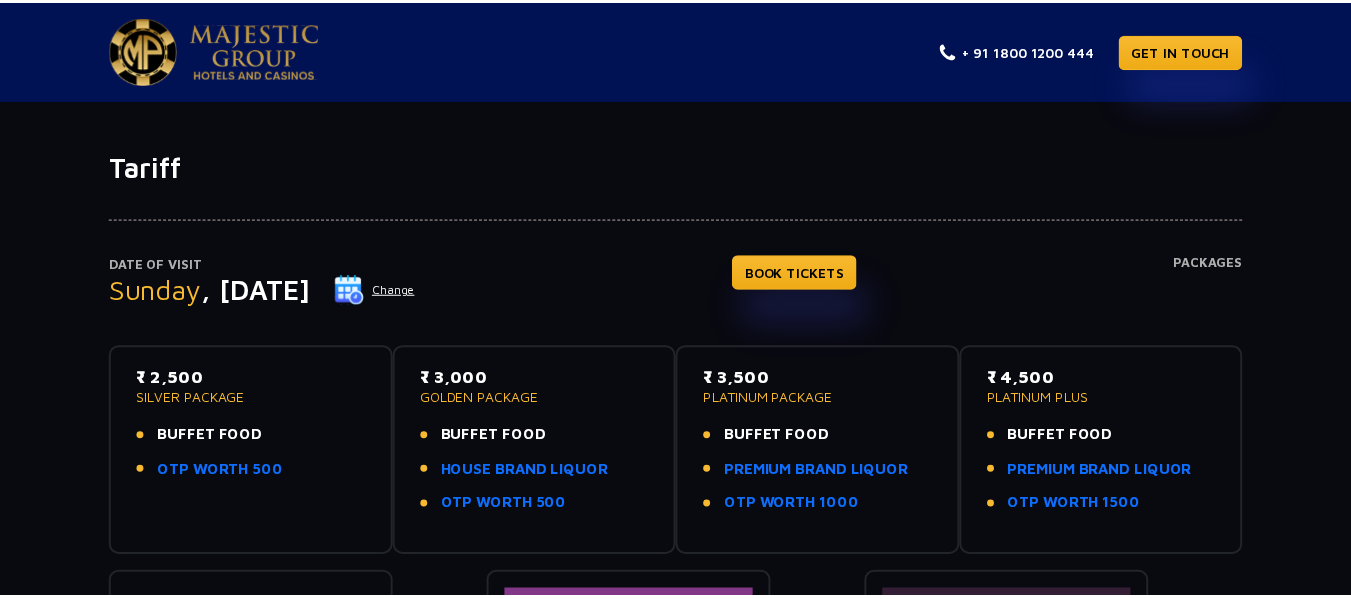 scroll, scrollTop: 0, scrollLeft: 0, axis: both 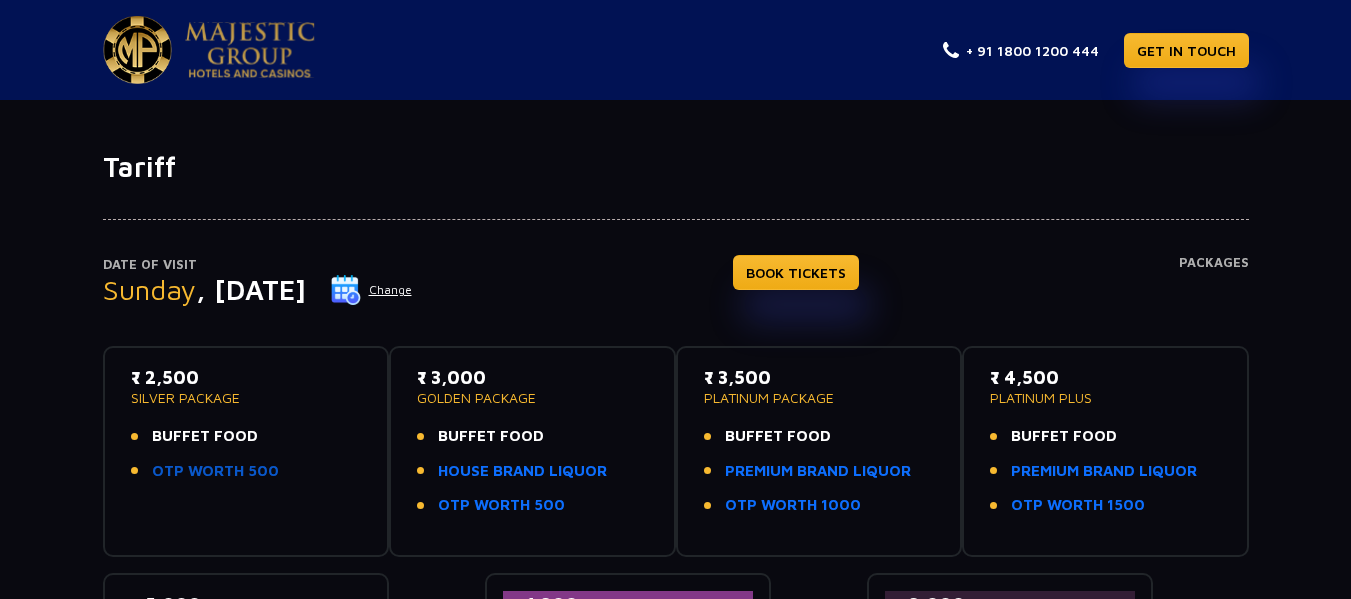 click on "OTP WORTH 500" 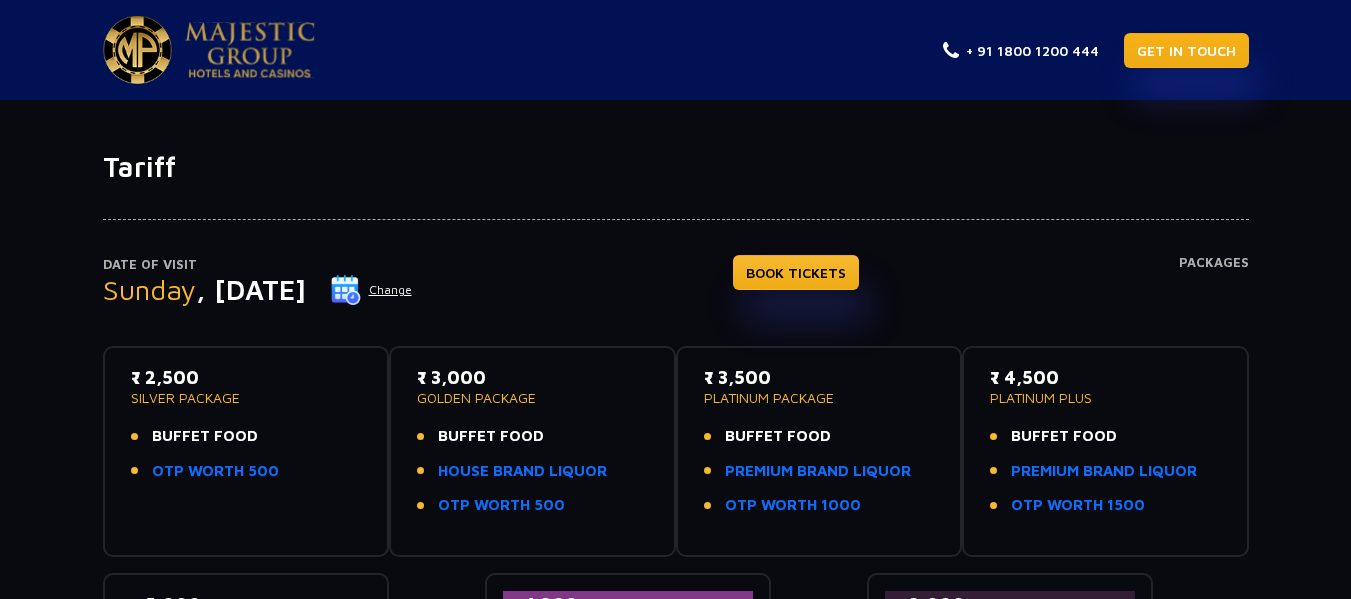 click on "GET IN TOUCH" 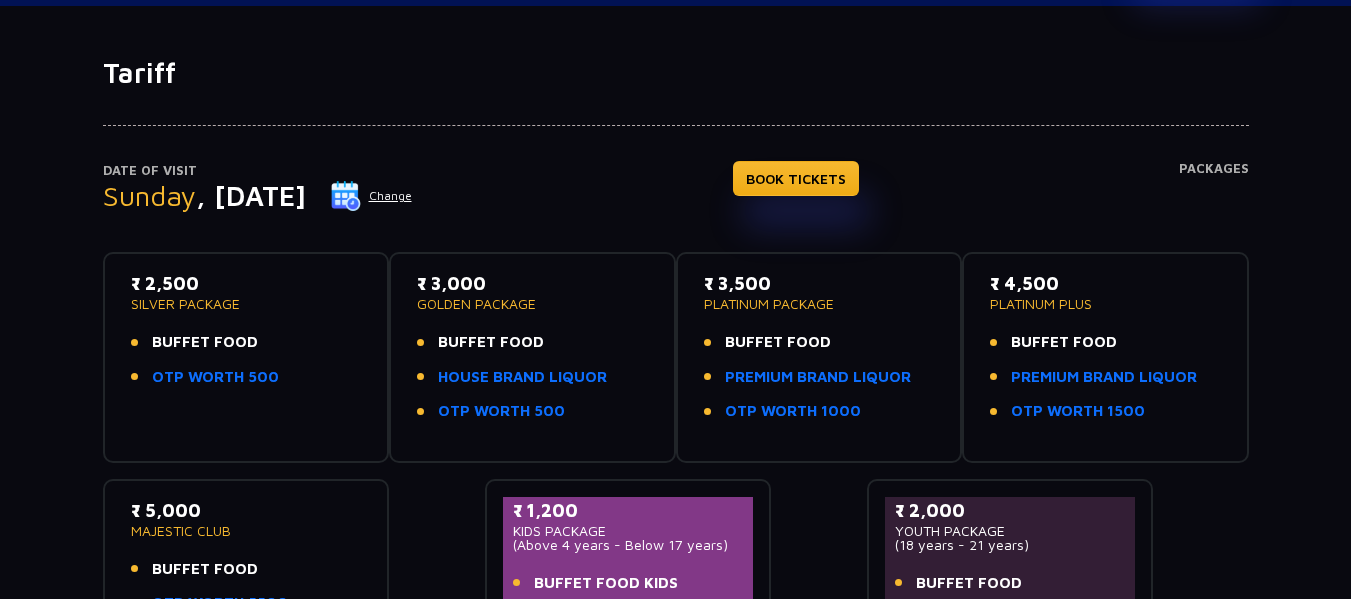 scroll, scrollTop: 73, scrollLeft: 0, axis: vertical 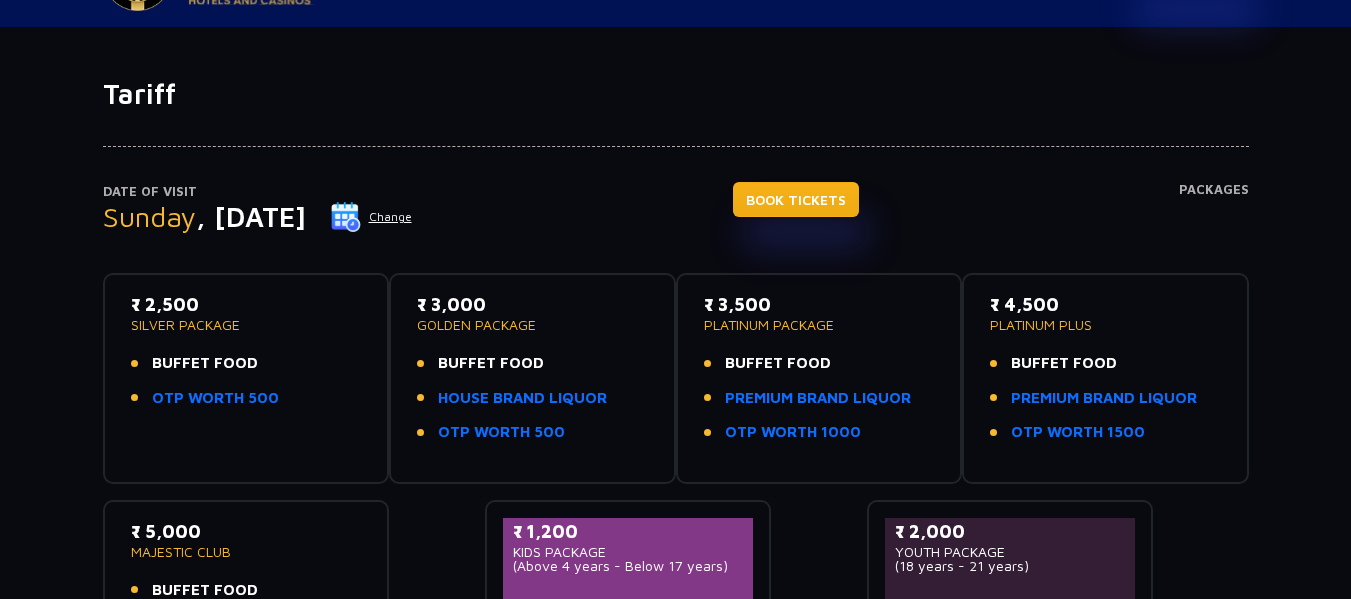 click on "BOOK TICKETS" 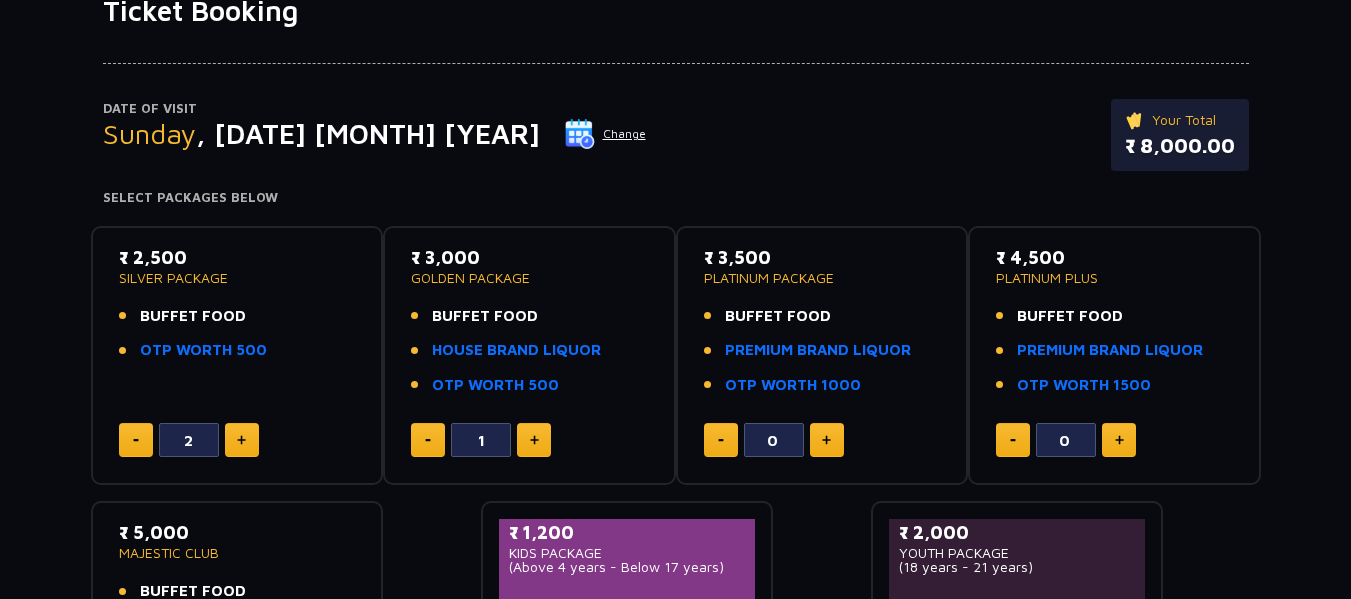 scroll, scrollTop: 157, scrollLeft: 0, axis: vertical 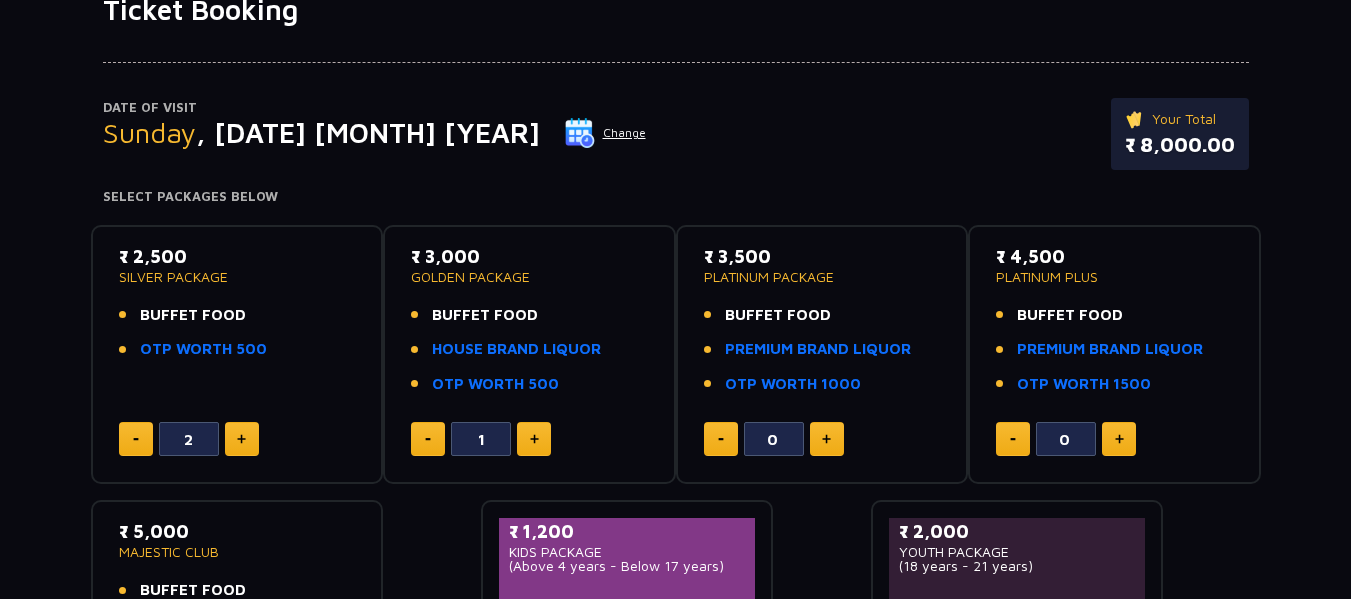 click 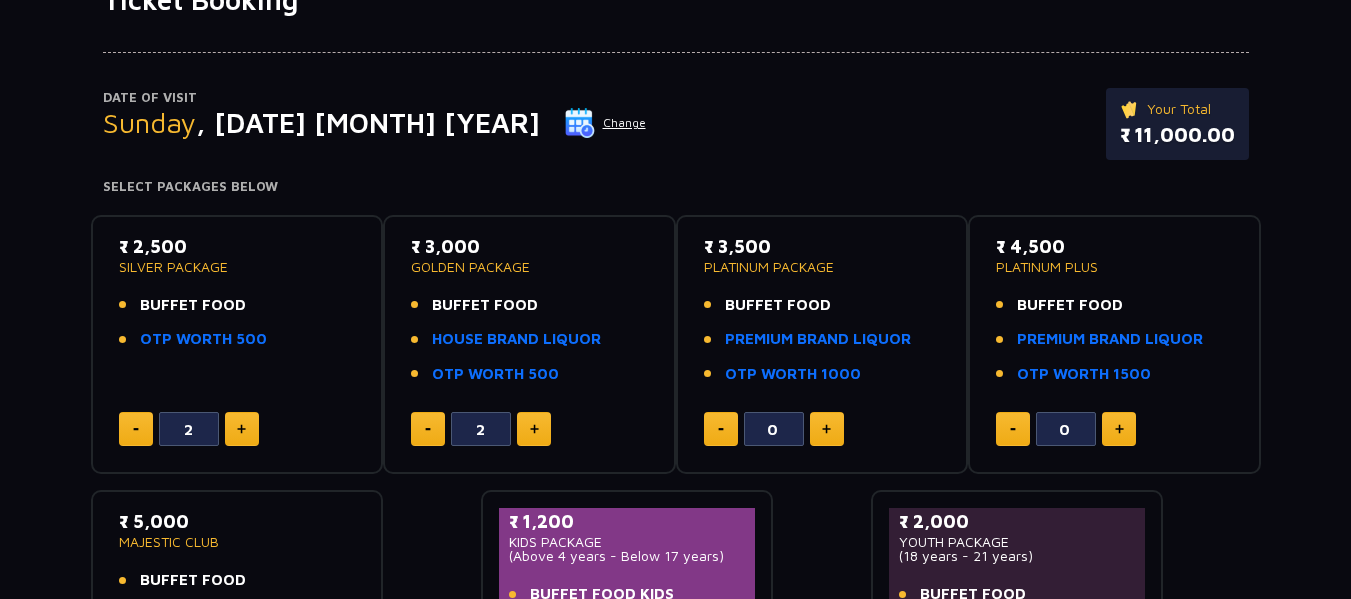 scroll, scrollTop: 43, scrollLeft: 0, axis: vertical 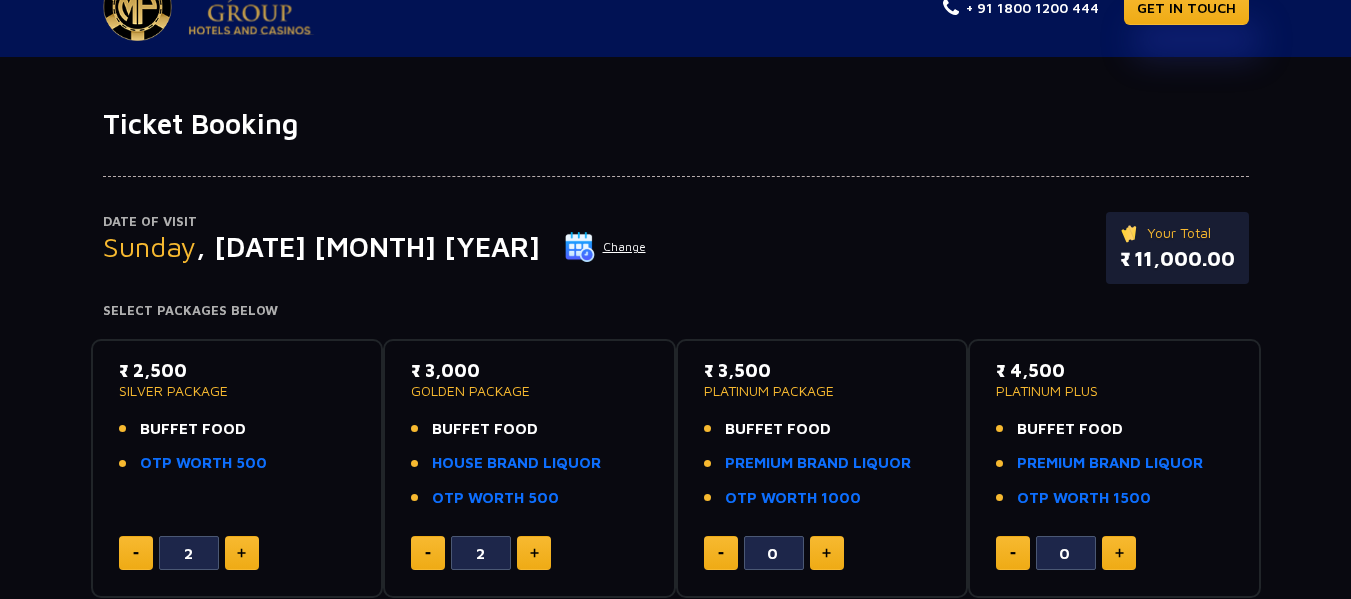 click 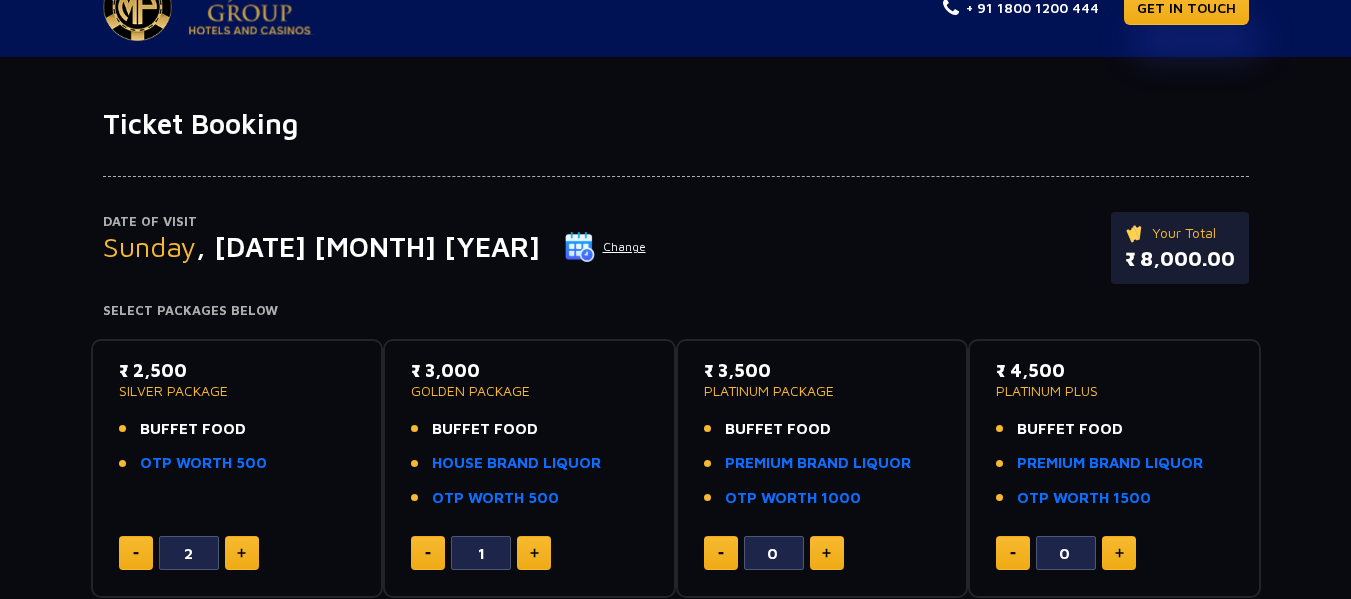 click 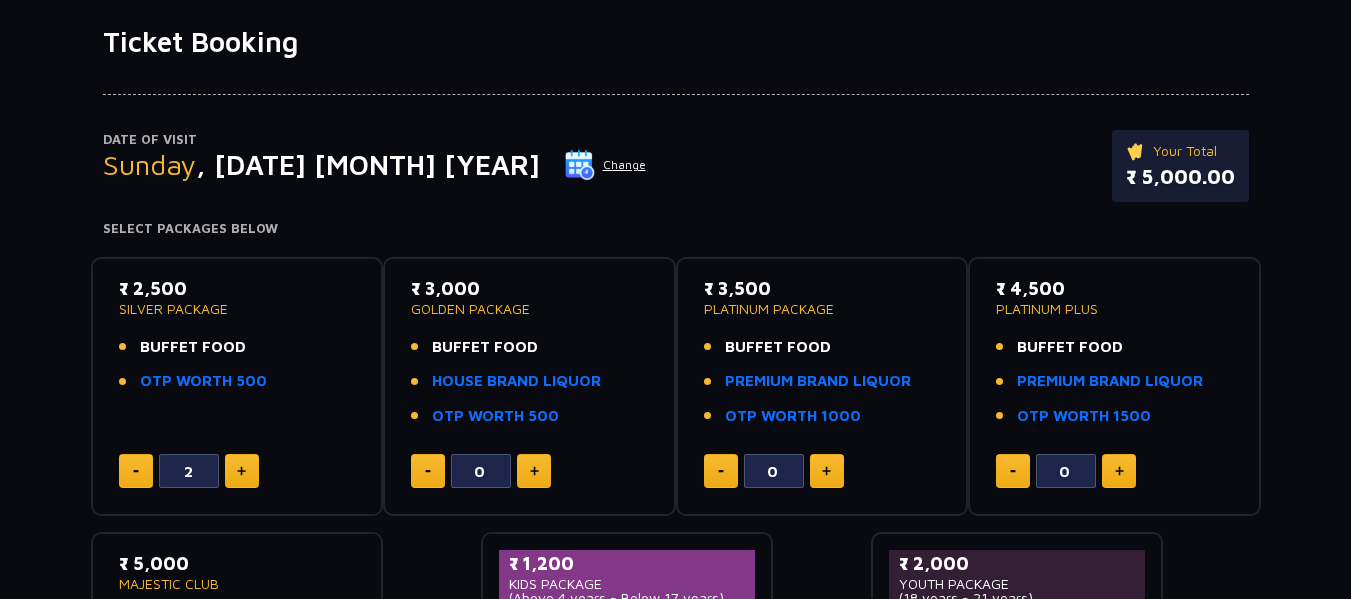 scroll, scrollTop: 127, scrollLeft: 0, axis: vertical 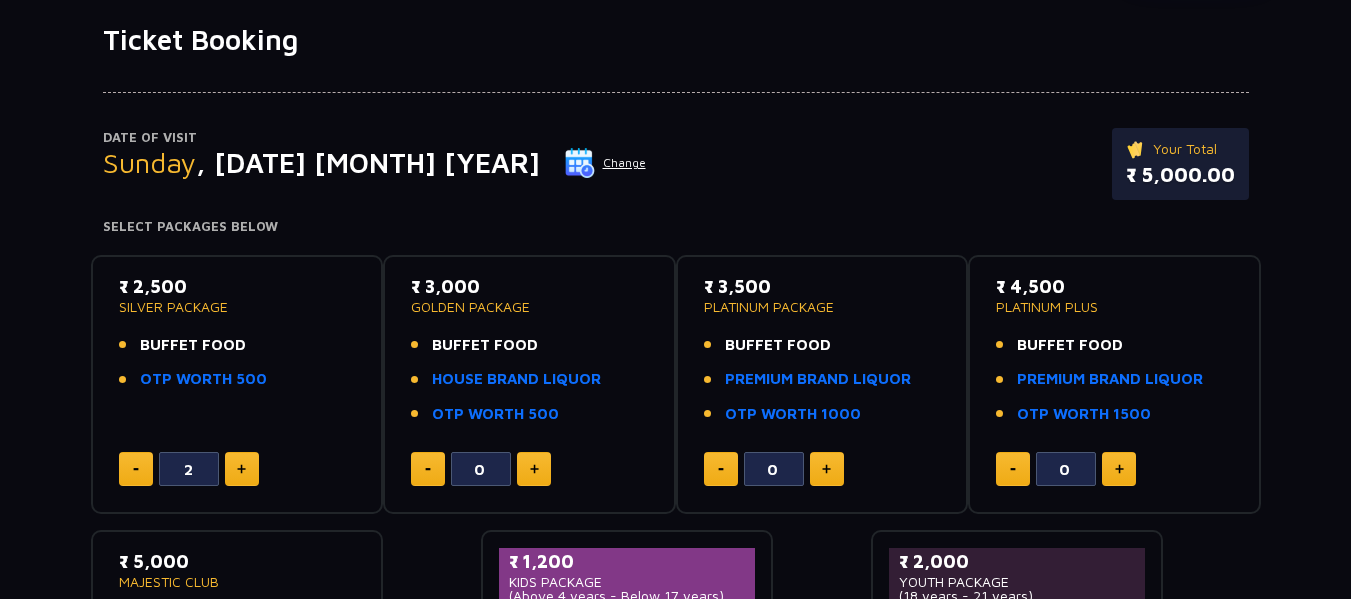 click 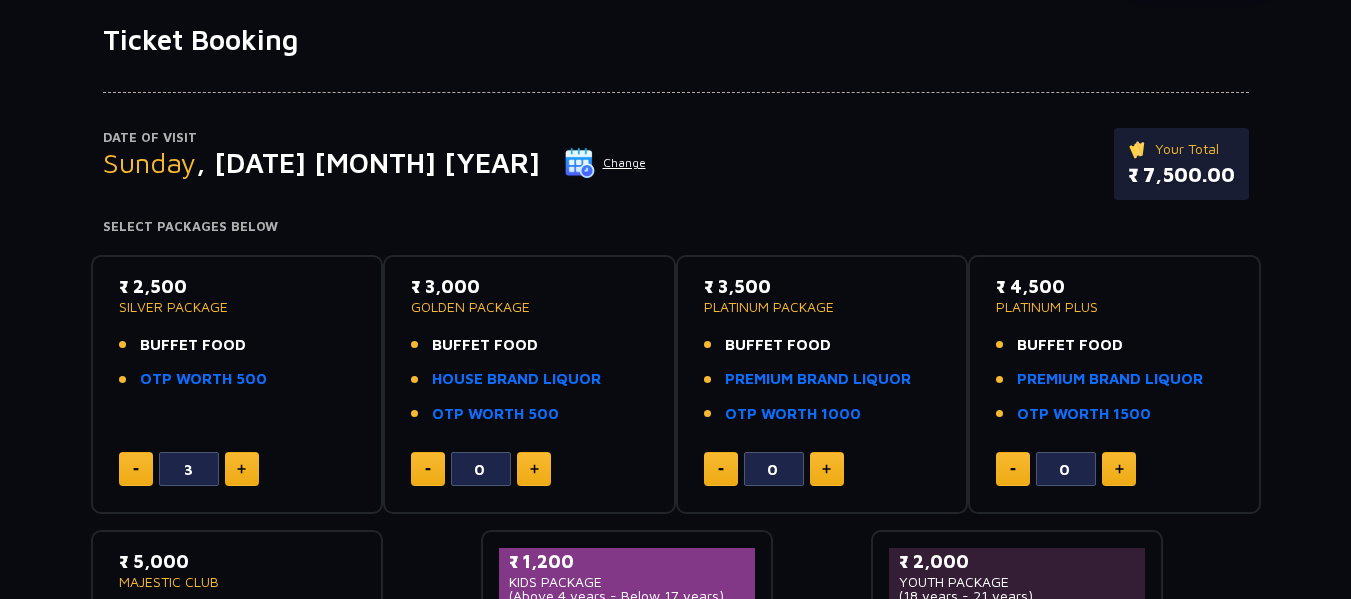 click 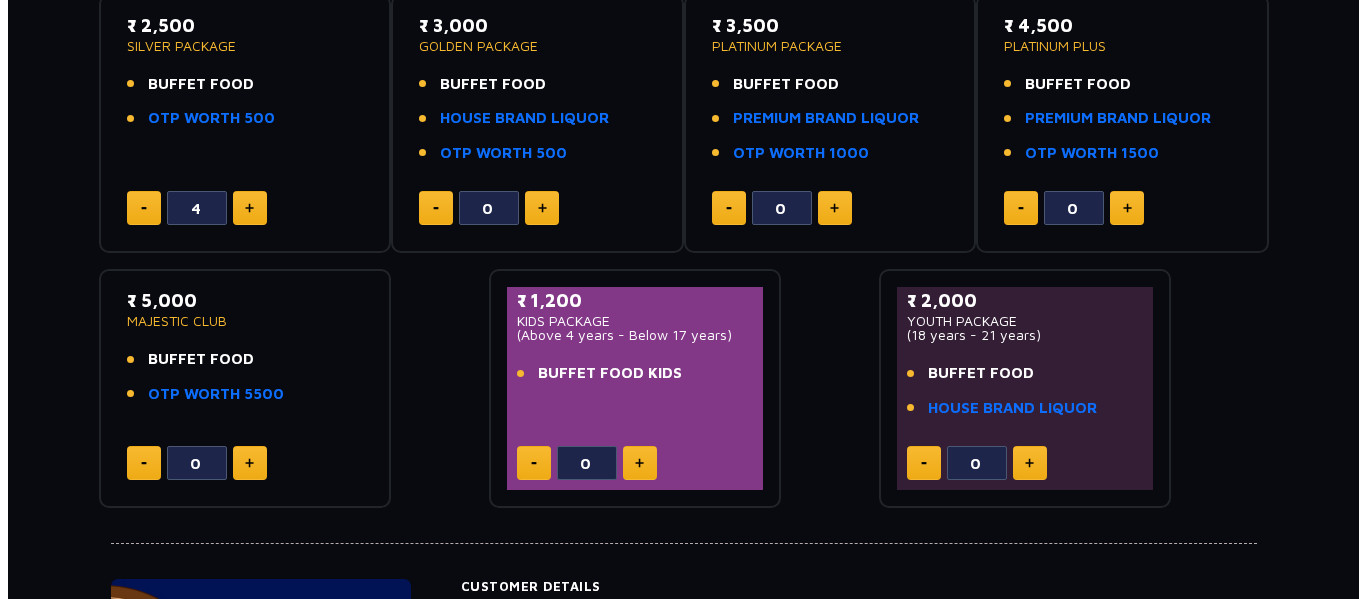 scroll, scrollTop: 0, scrollLeft: 0, axis: both 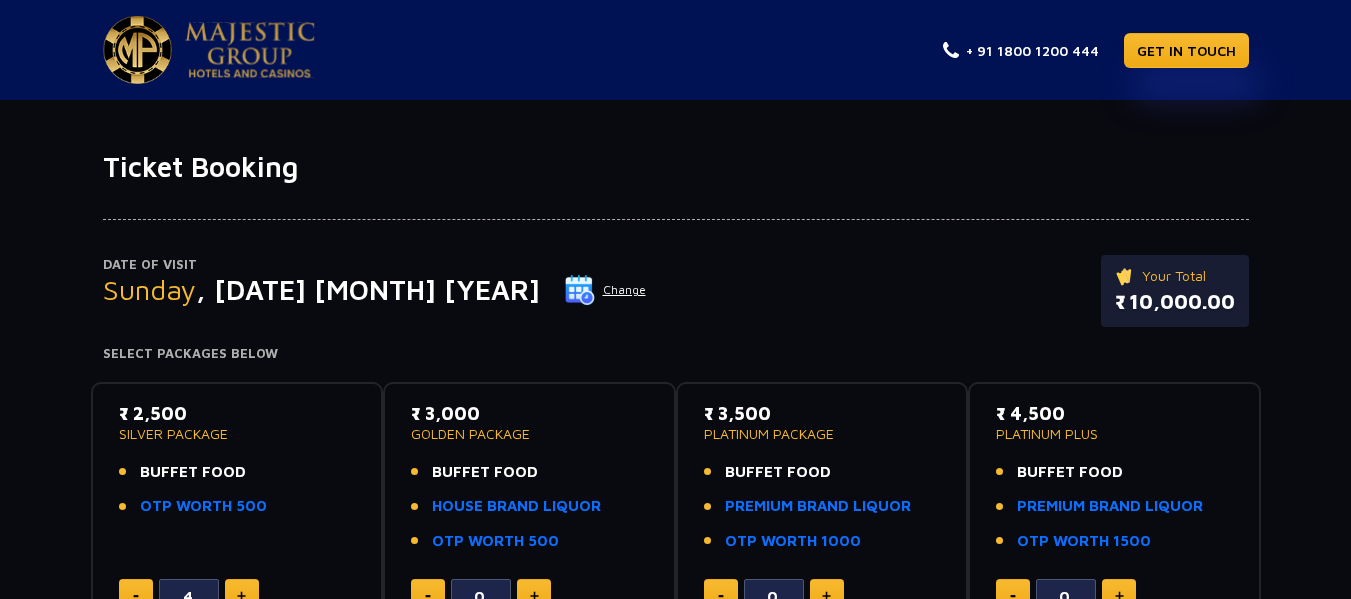 click on "Change" 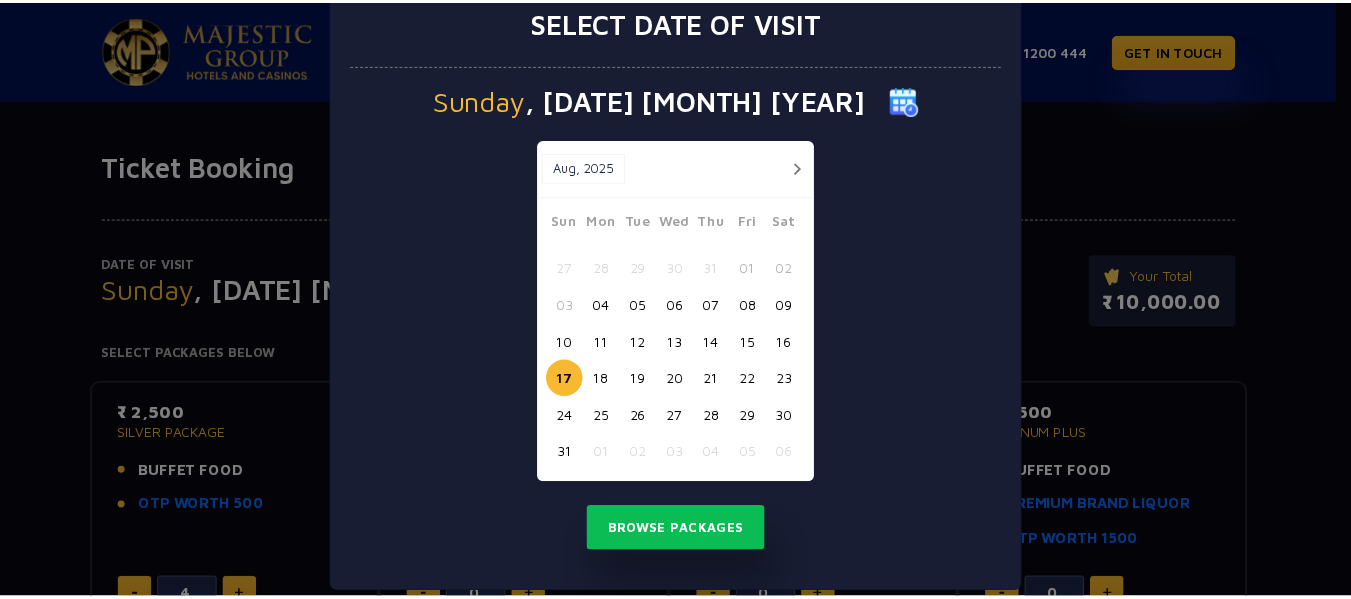 scroll, scrollTop: 71, scrollLeft: 0, axis: vertical 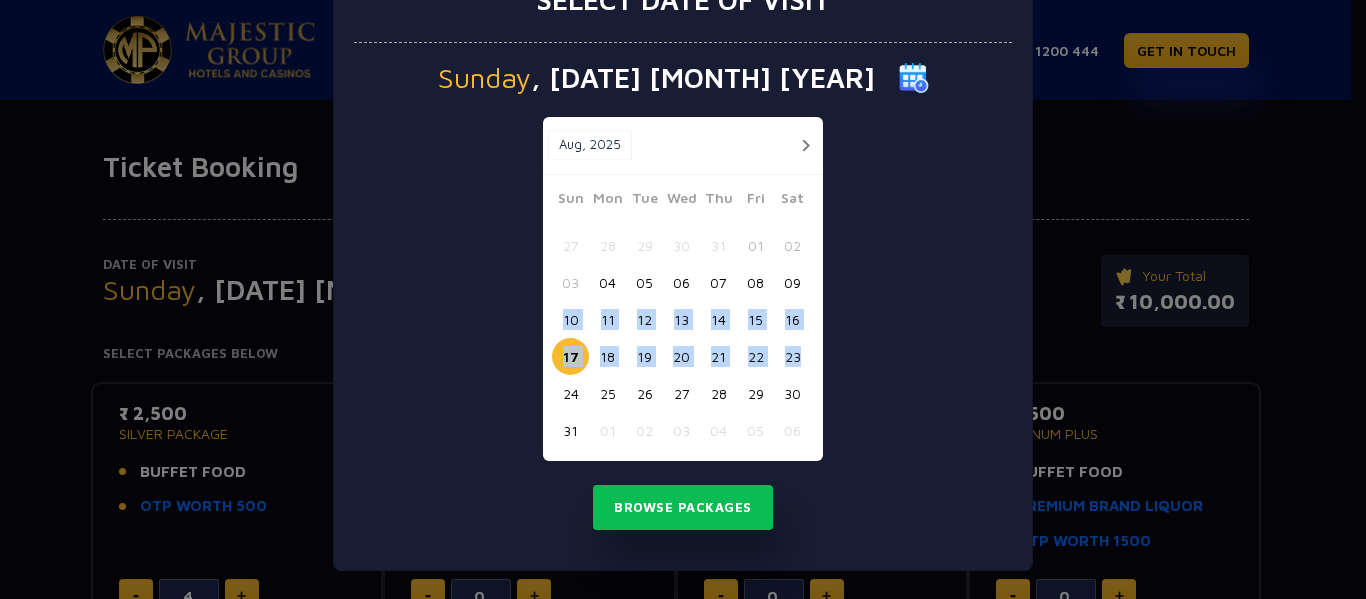 drag, startPoint x: 1012, startPoint y: 347, endPoint x: 1020, endPoint y: 234, distance: 113.28283 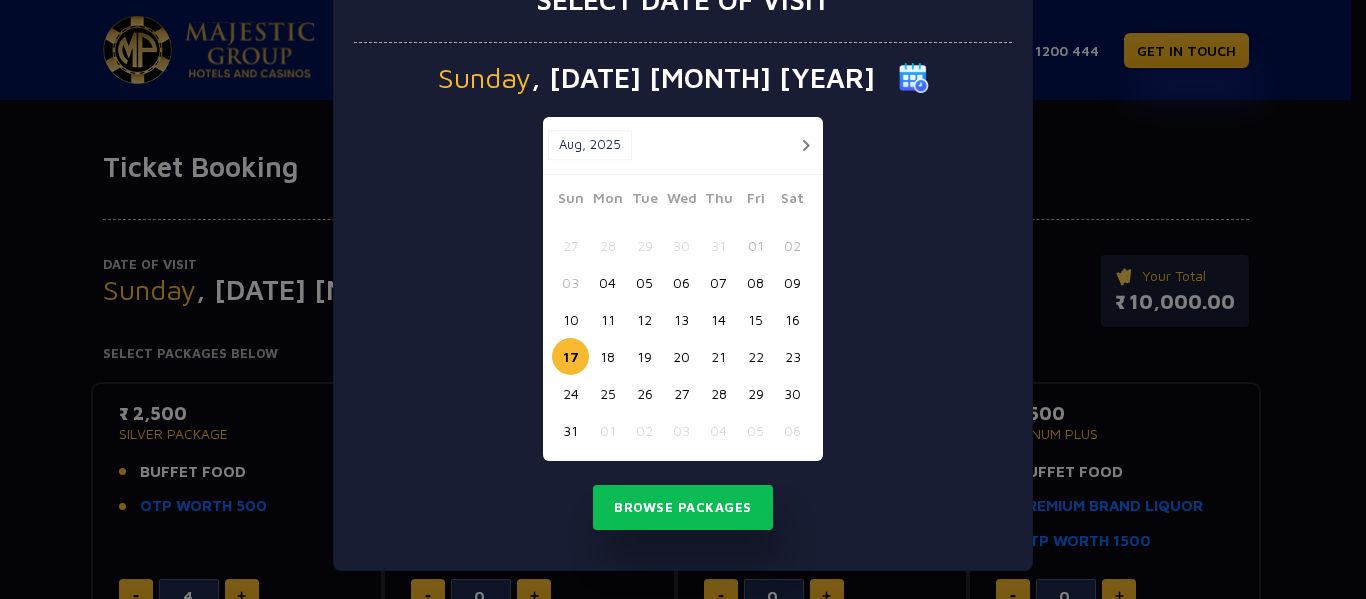 click on "Select date of visit [DAY] , [DATE] [MONTH] [YEAR] [MONTH], [YEAR] [MONTH], [YEAR] [DAY] [MON] [TUE] [WED] [THU] [FRI] [SAT] 27 28 29 30 31 01 02 03 04 05 06 07 08 09 10 11 12 13 14 15 16 17 18 19 20 21 22 23 24 25 26 27 28 29 30 31 01 02 03 04 05 06 Browse Packages" at bounding box center [683, 299] 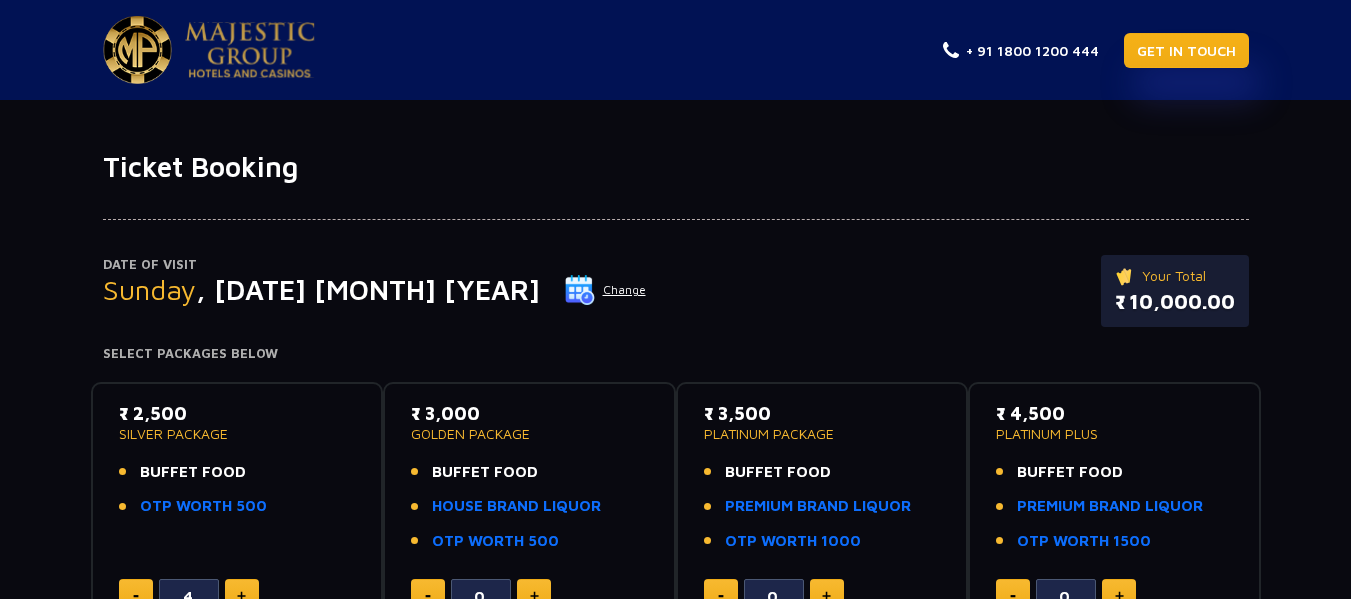 click on "GET IN TOUCH" 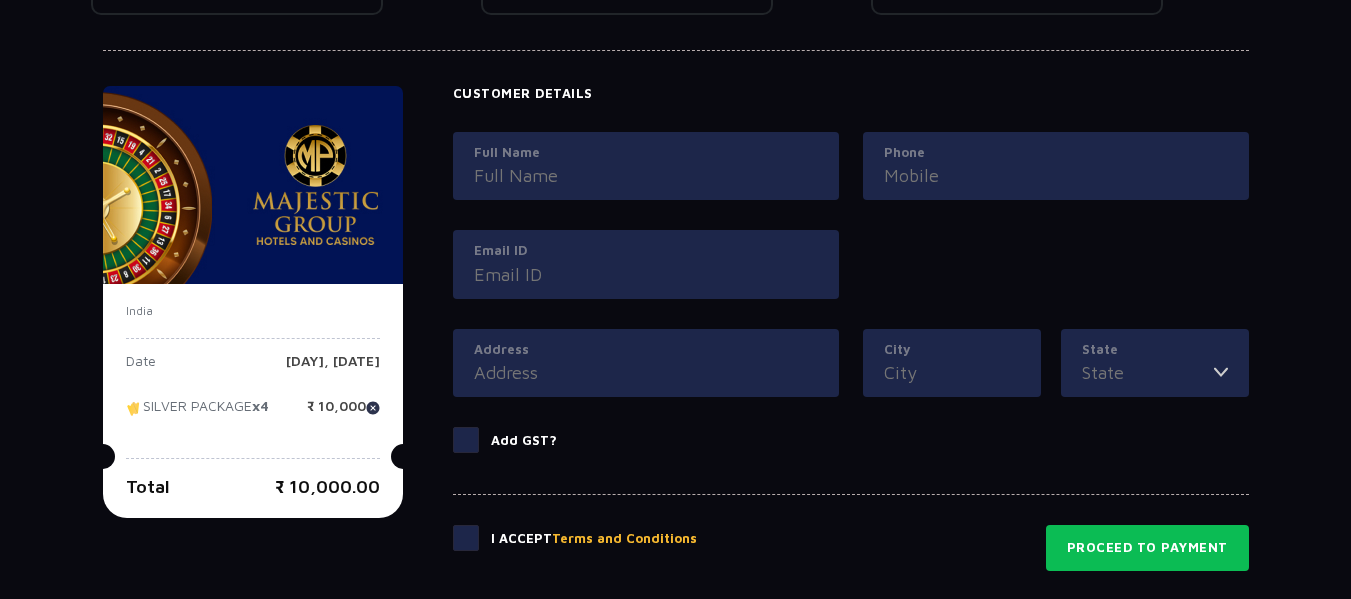 scroll, scrollTop: 892, scrollLeft: 0, axis: vertical 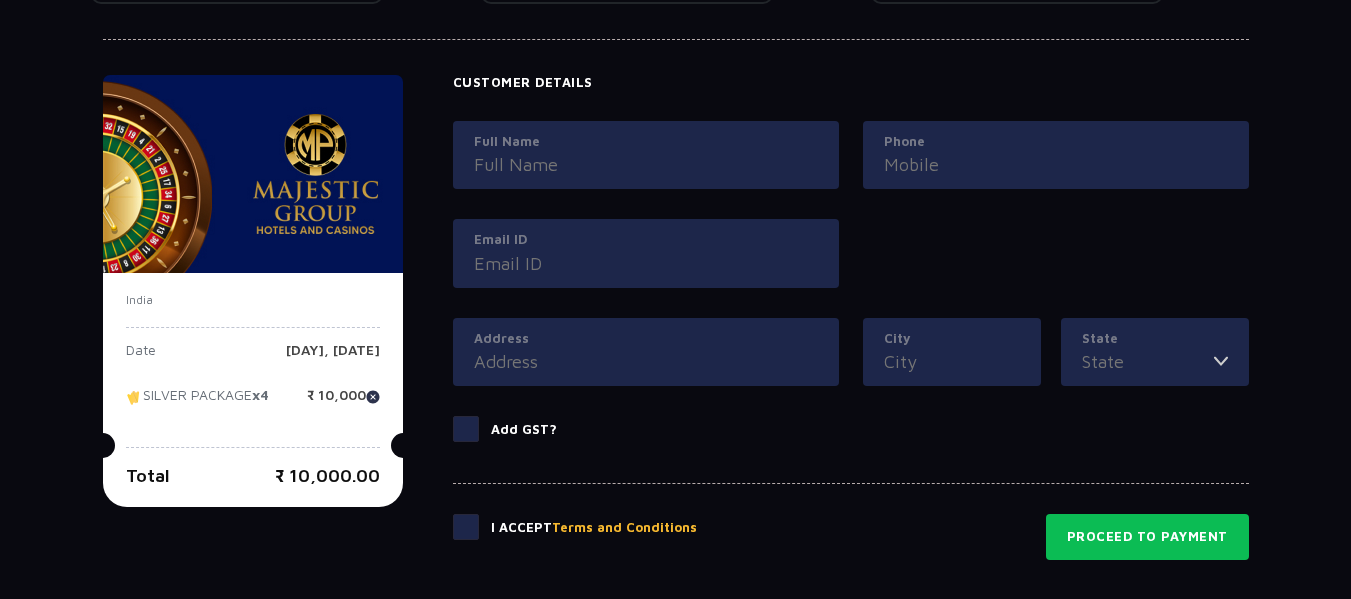 click 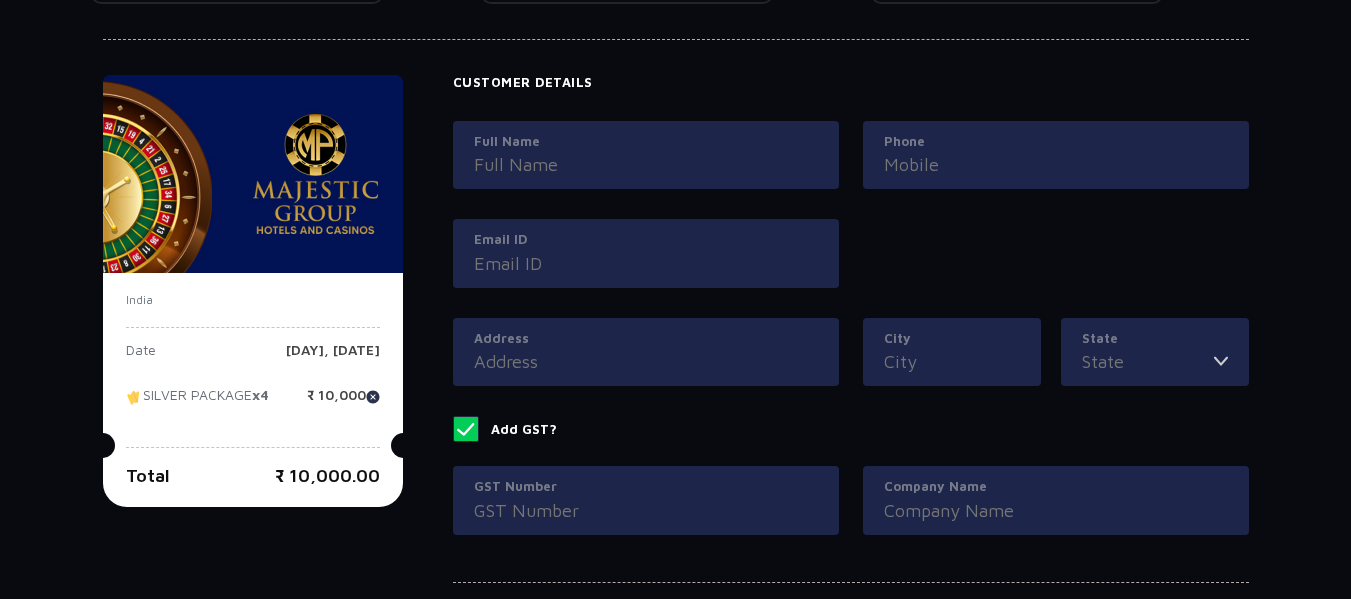 click 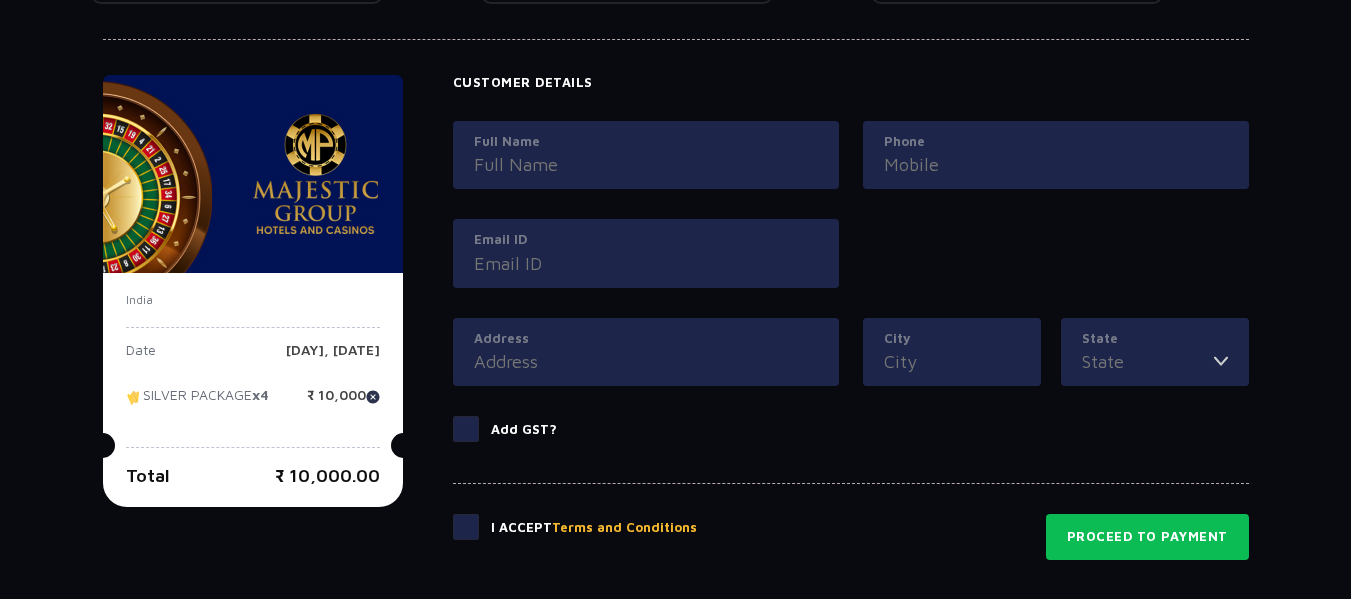 click 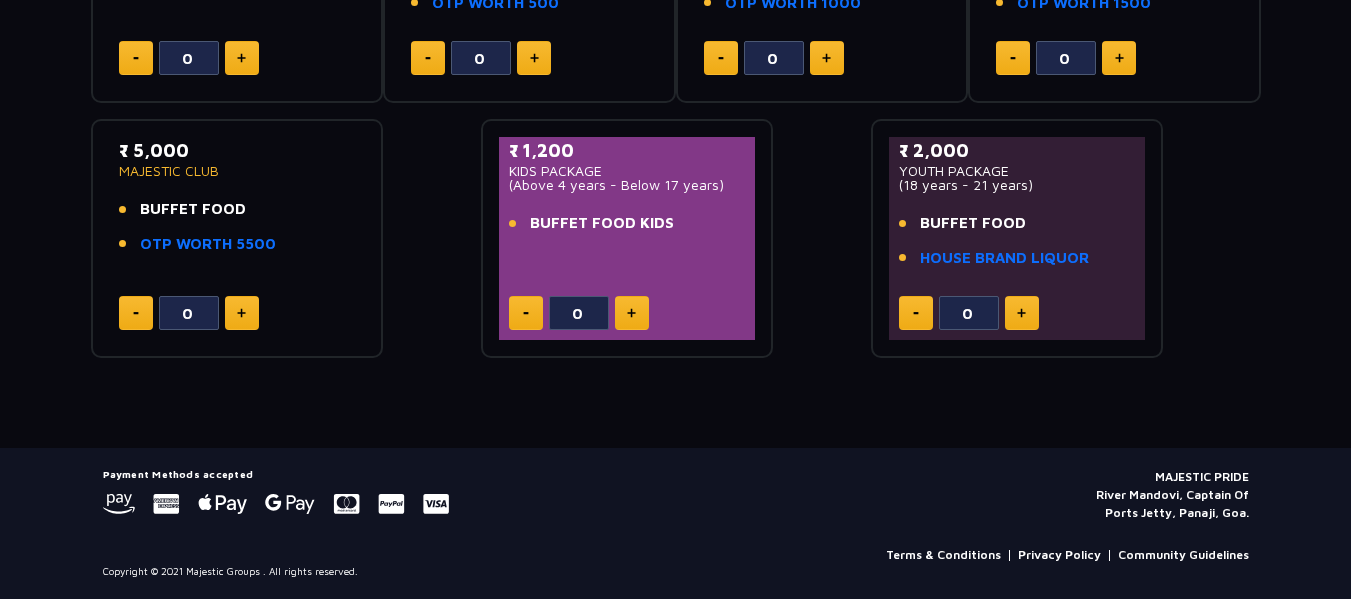 scroll, scrollTop: 538, scrollLeft: 0, axis: vertical 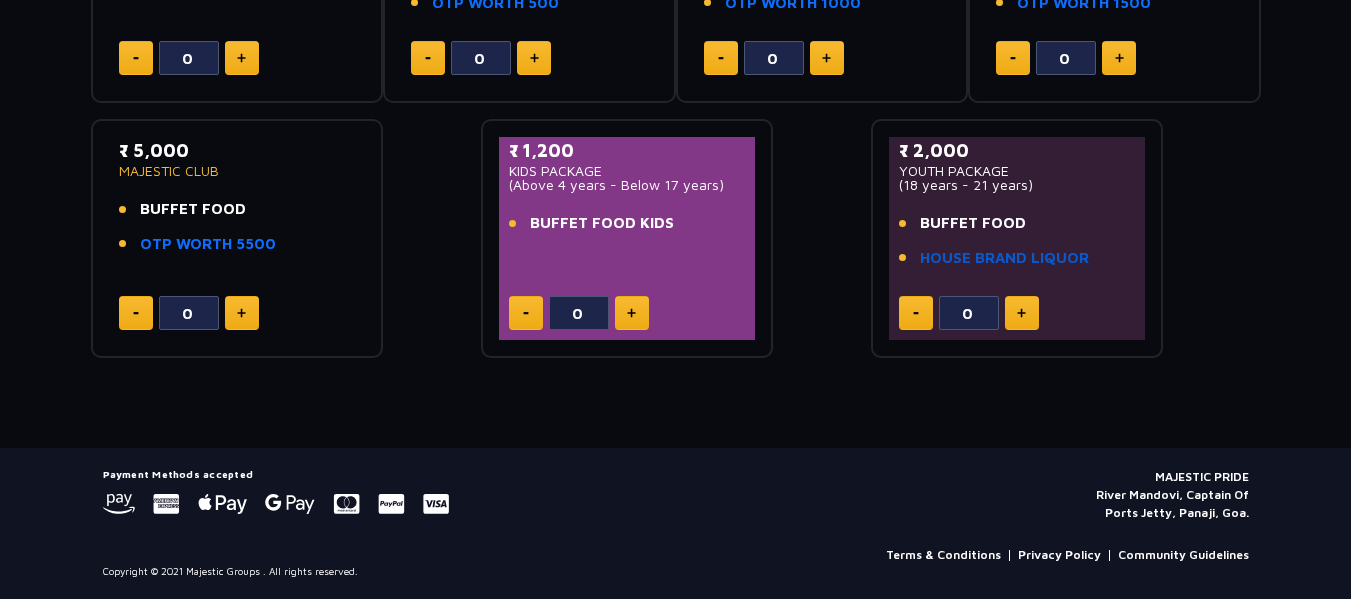 click on "HOUSE BRAND LIQUOR" 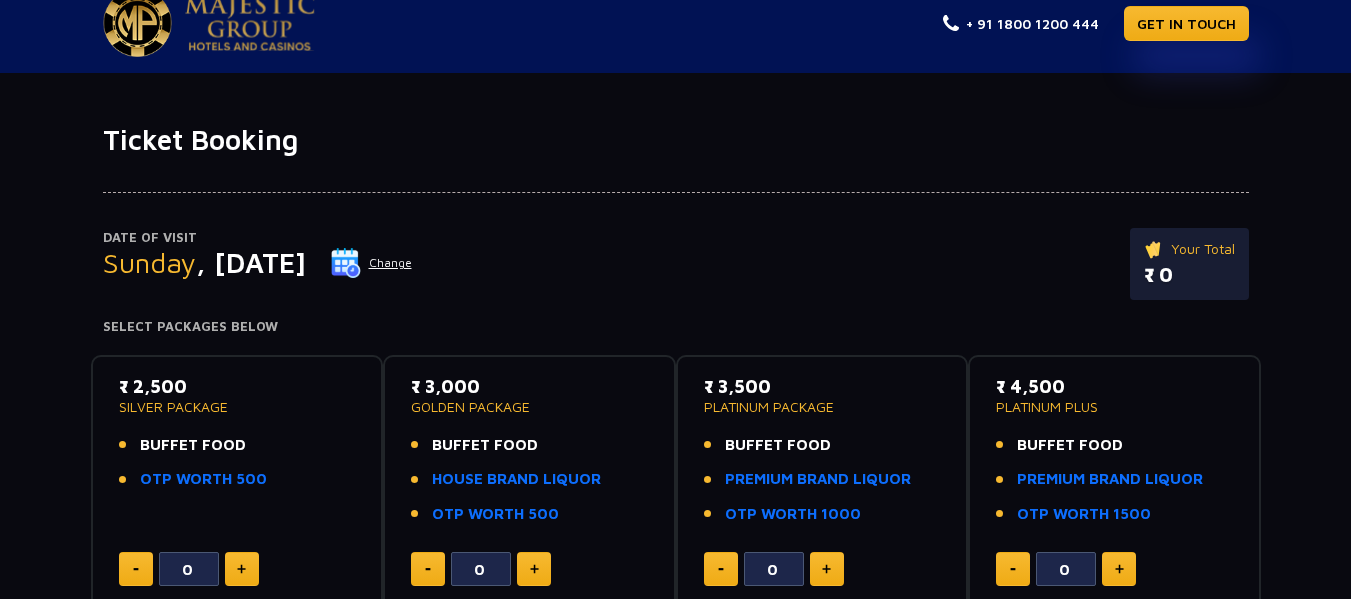 scroll, scrollTop: 0, scrollLeft: 0, axis: both 